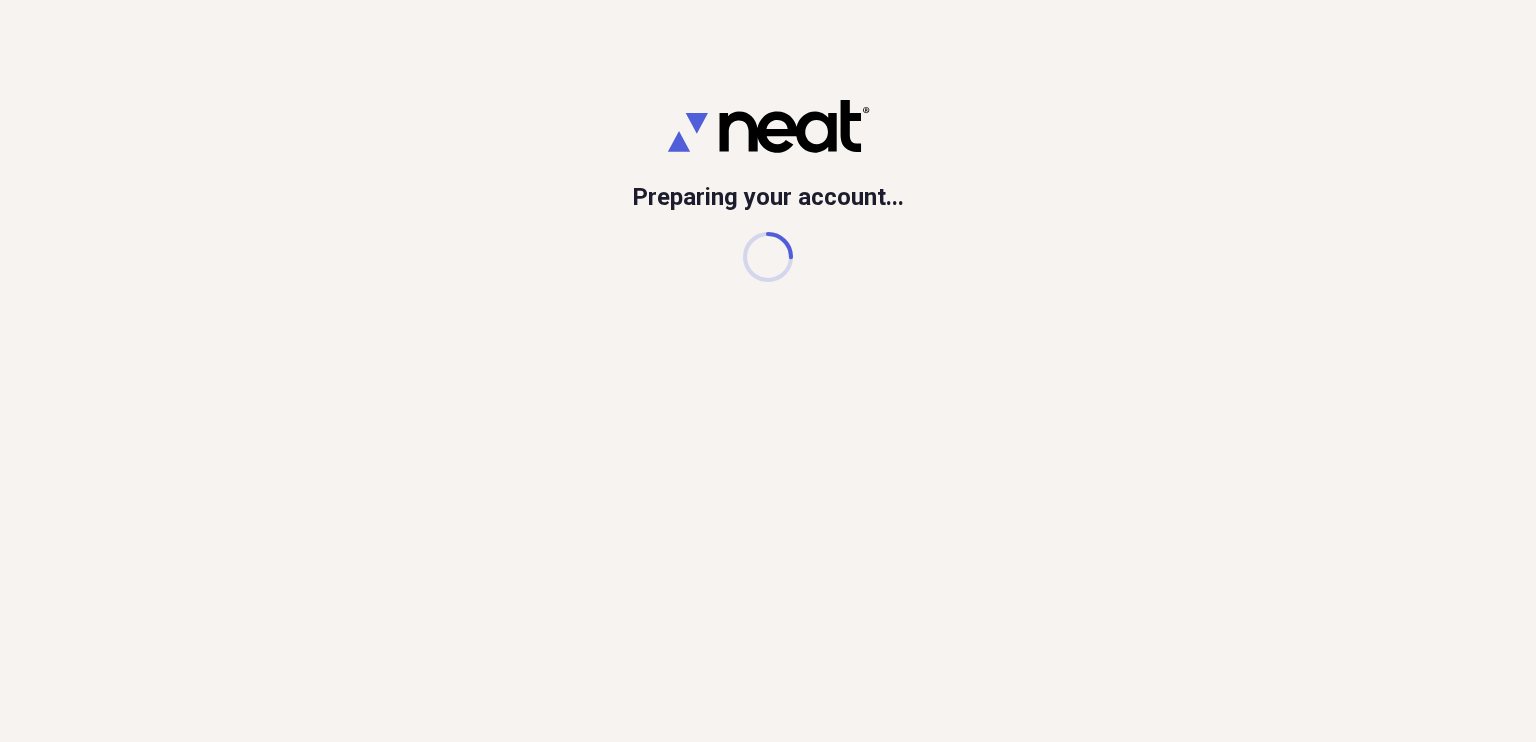scroll, scrollTop: 0, scrollLeft: 0, axis: both 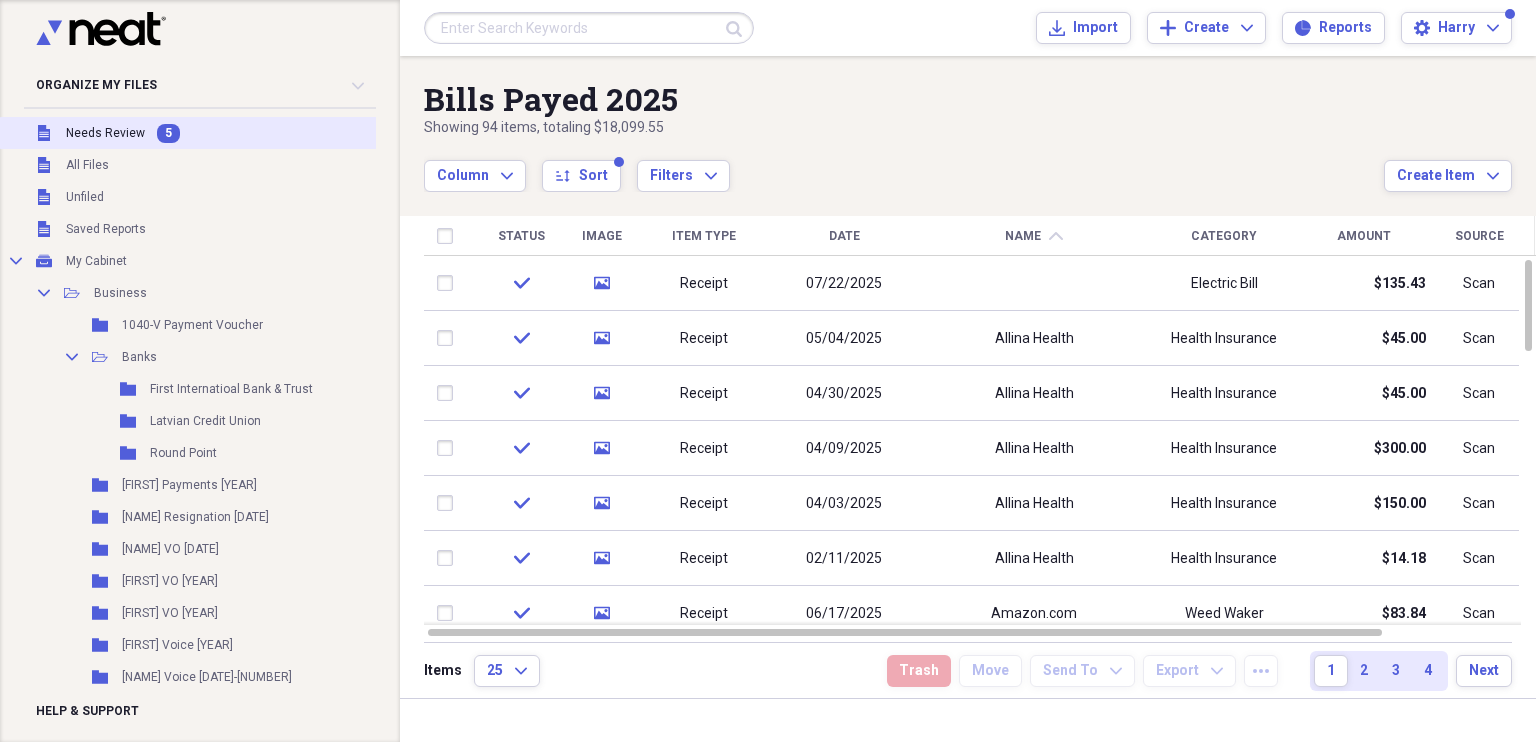 click on "Needs Review" at bounding box center (105, 133) 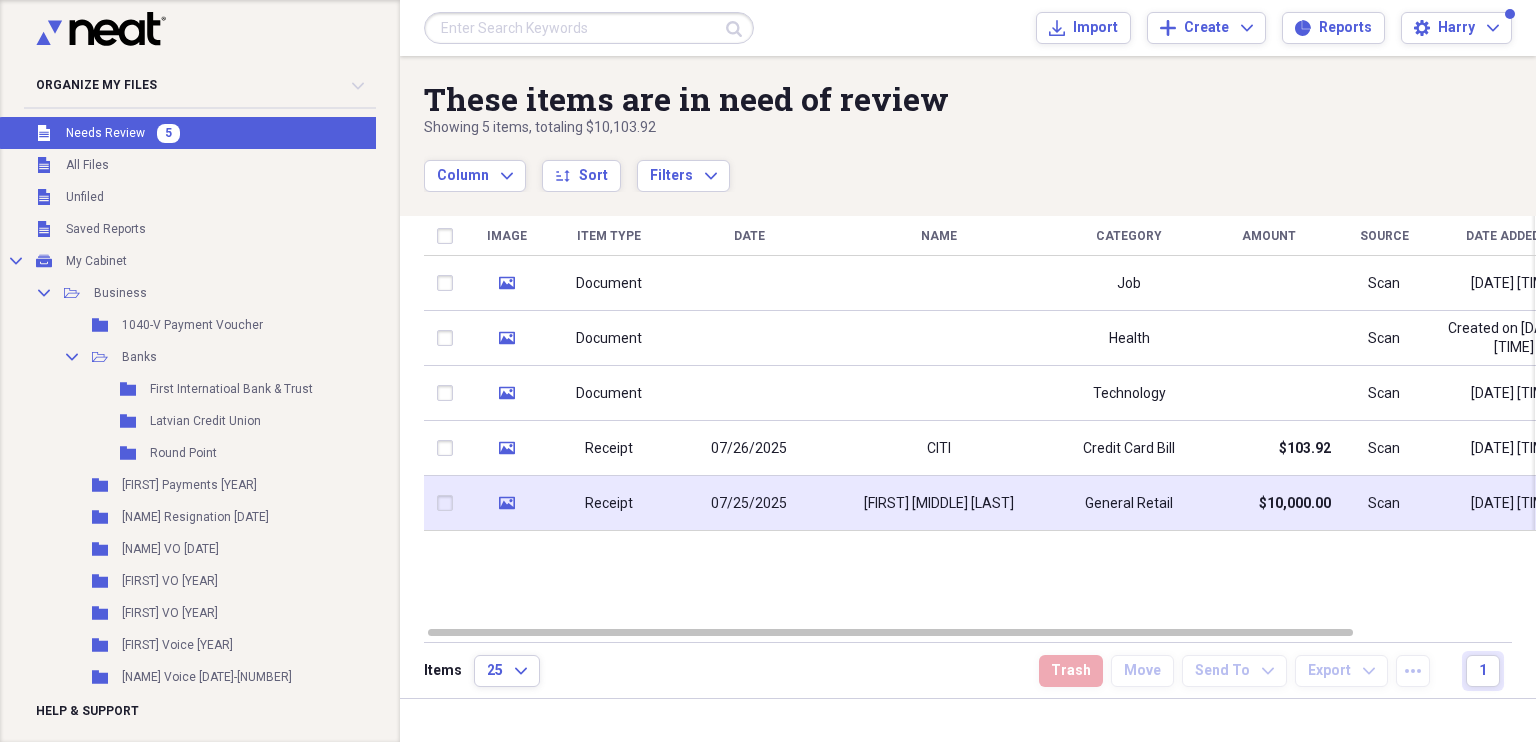 click on "[FIRST] [MIDDLE] [LAST]" at bounding box center [939, 504] 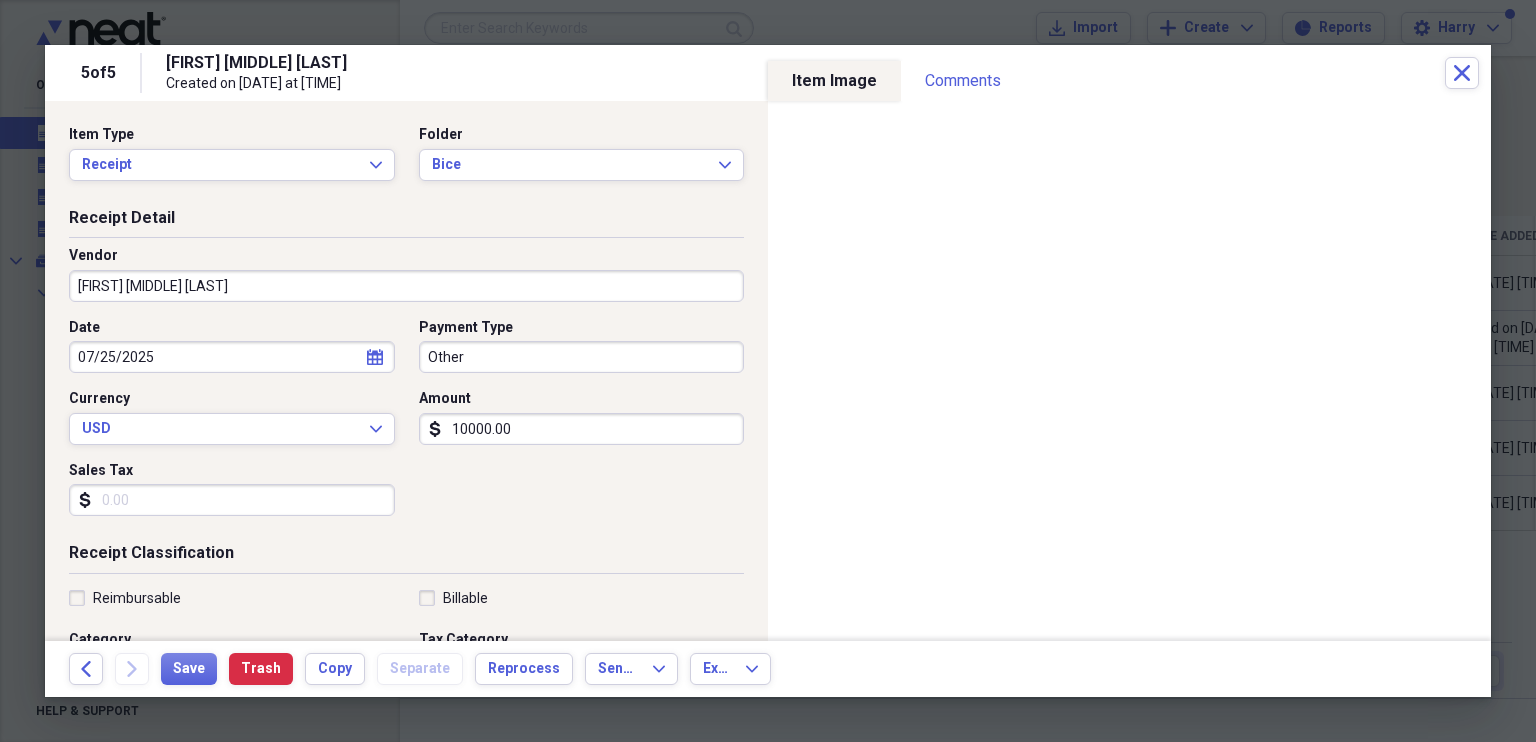 click on "Other" at bounding box center (582, 357) 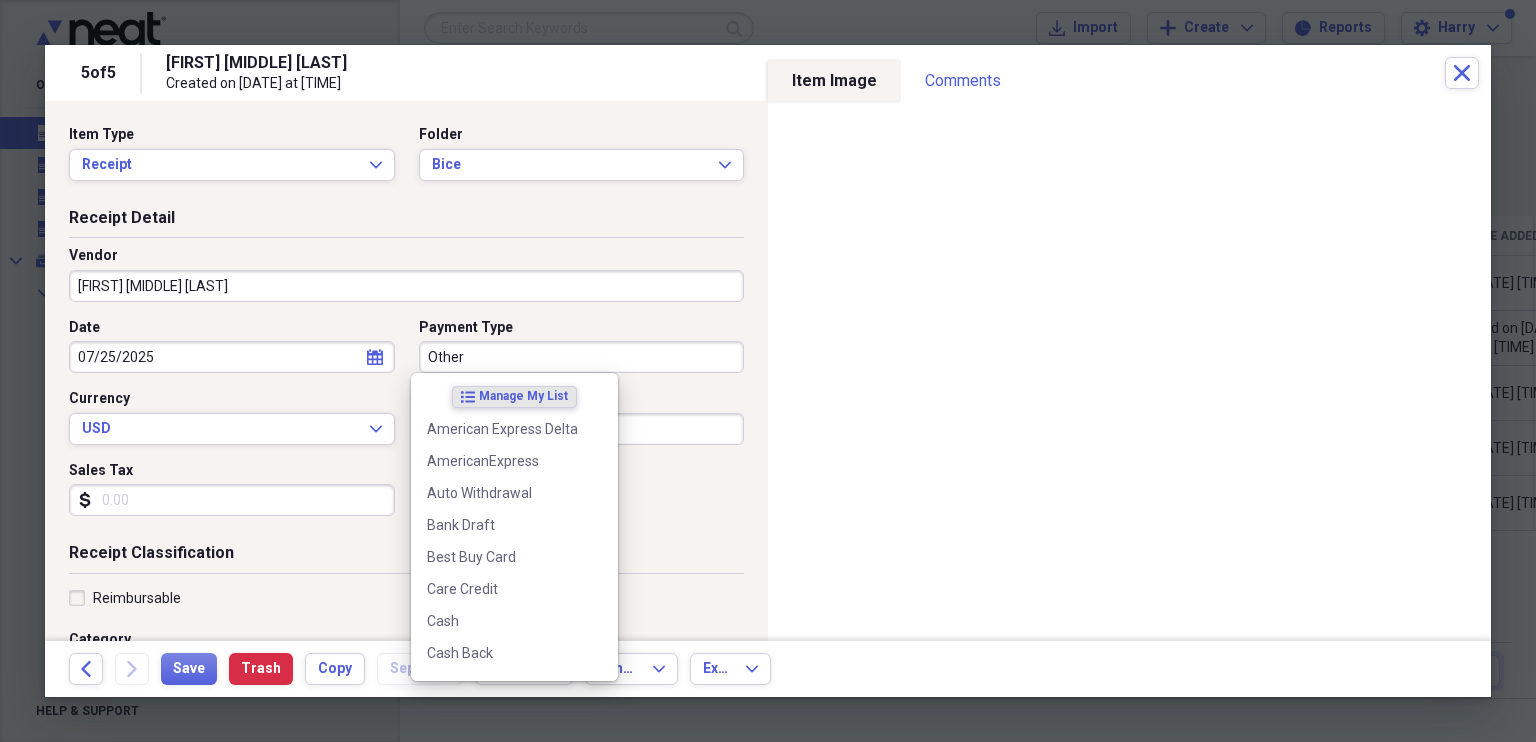 click on "Other" at bounding box center [582, 357] 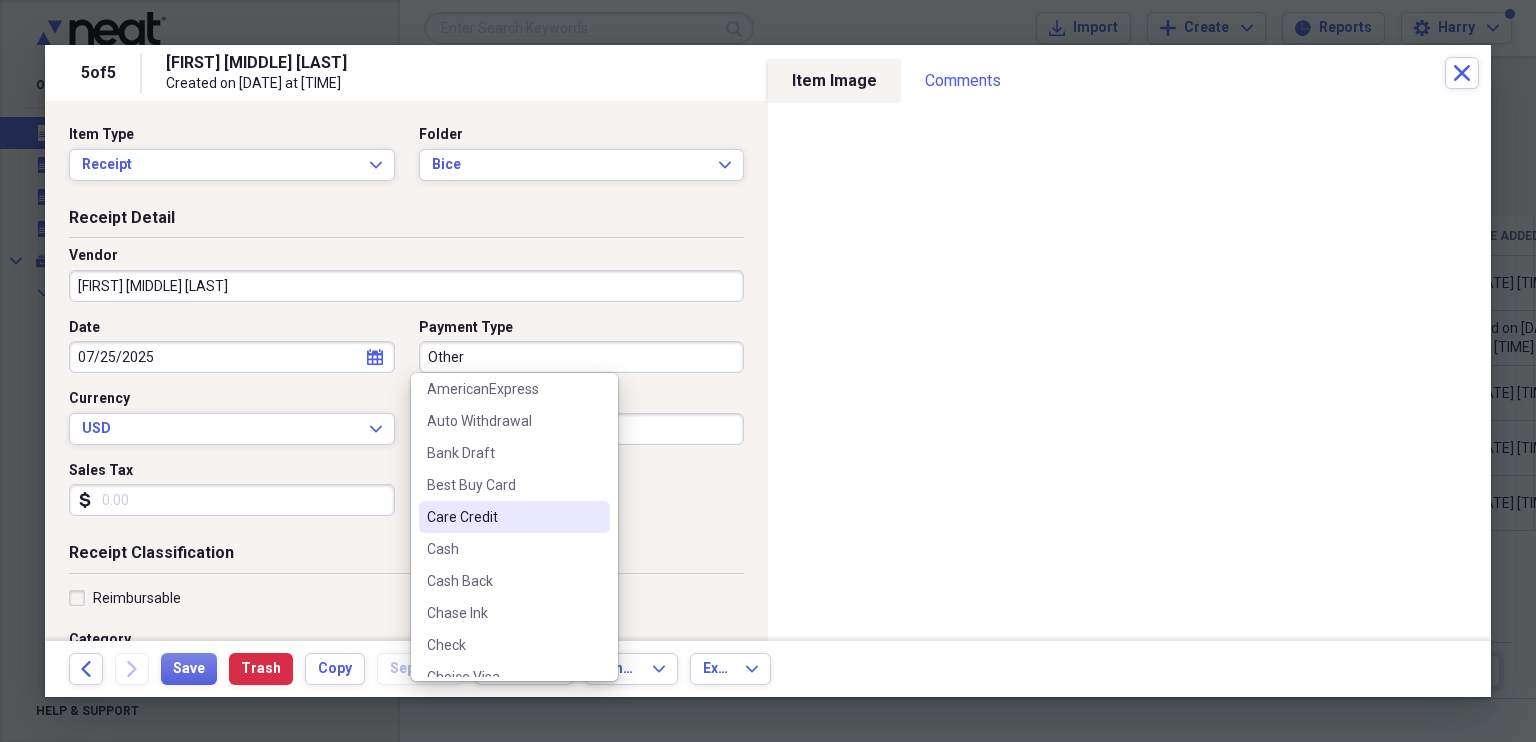 scroll, scrollTop: 100, scrollLeft: 0, axis: vertical 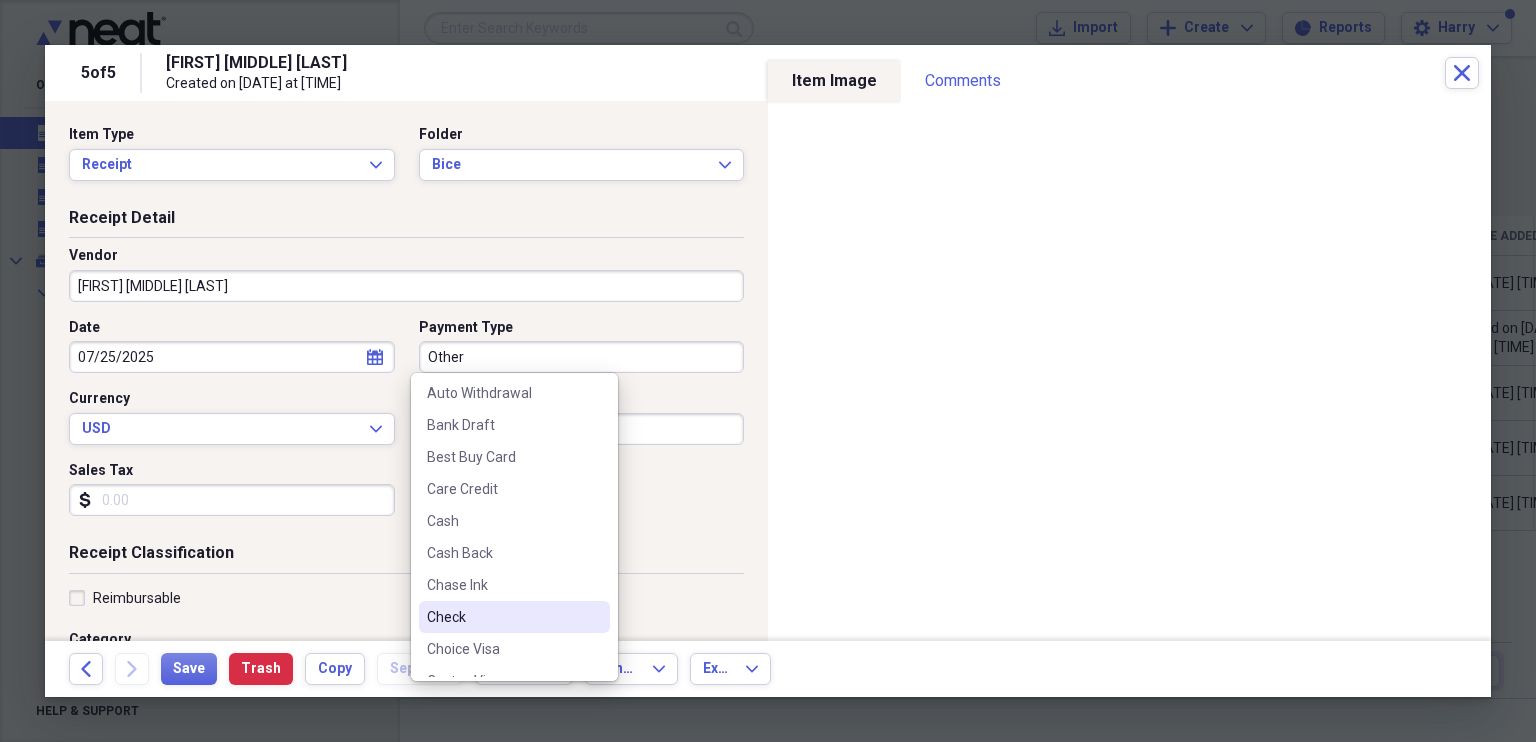 click on "Check" at bounding box center [502, 617] 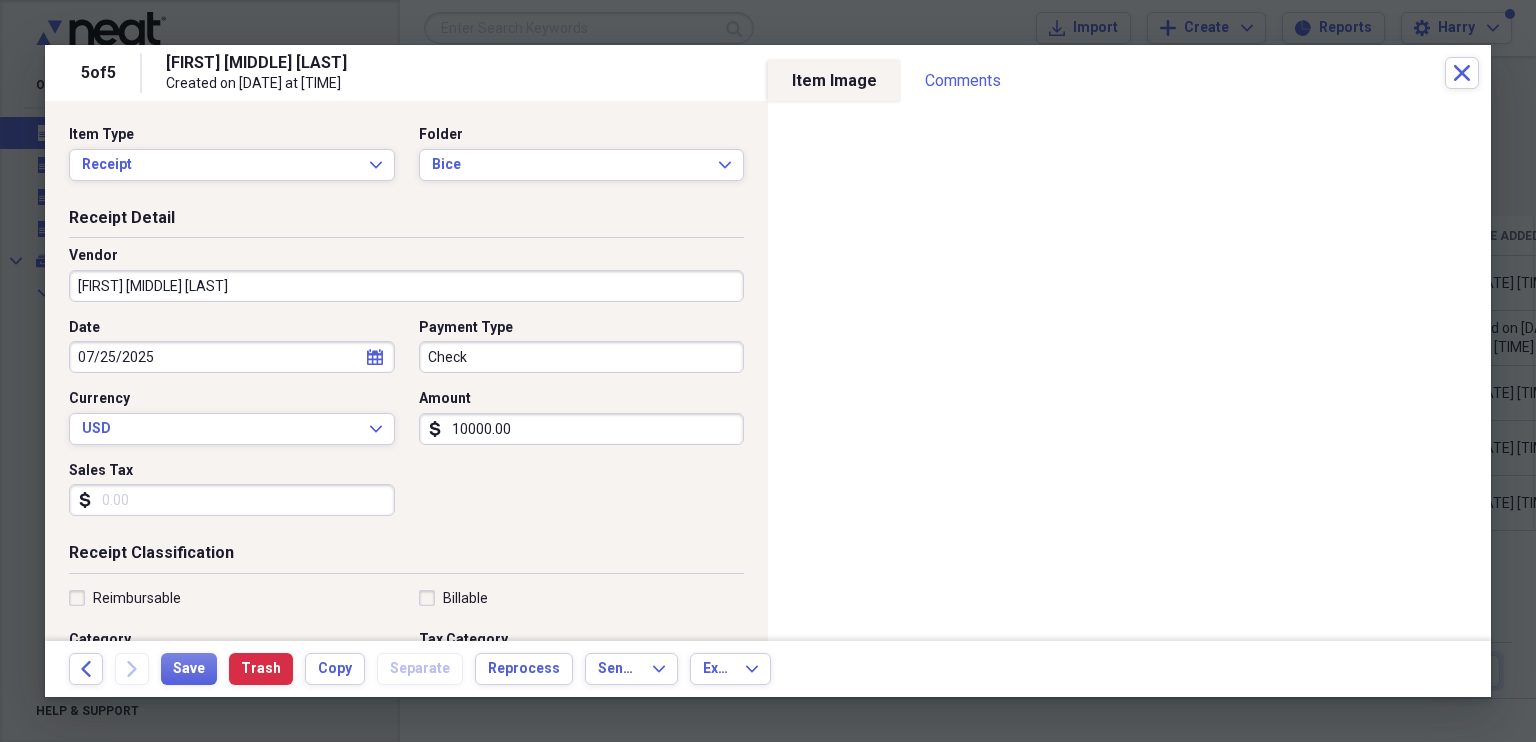 click on "[FIRST] [MIDDLE] [LAST]" at bounding box center (406, 286) 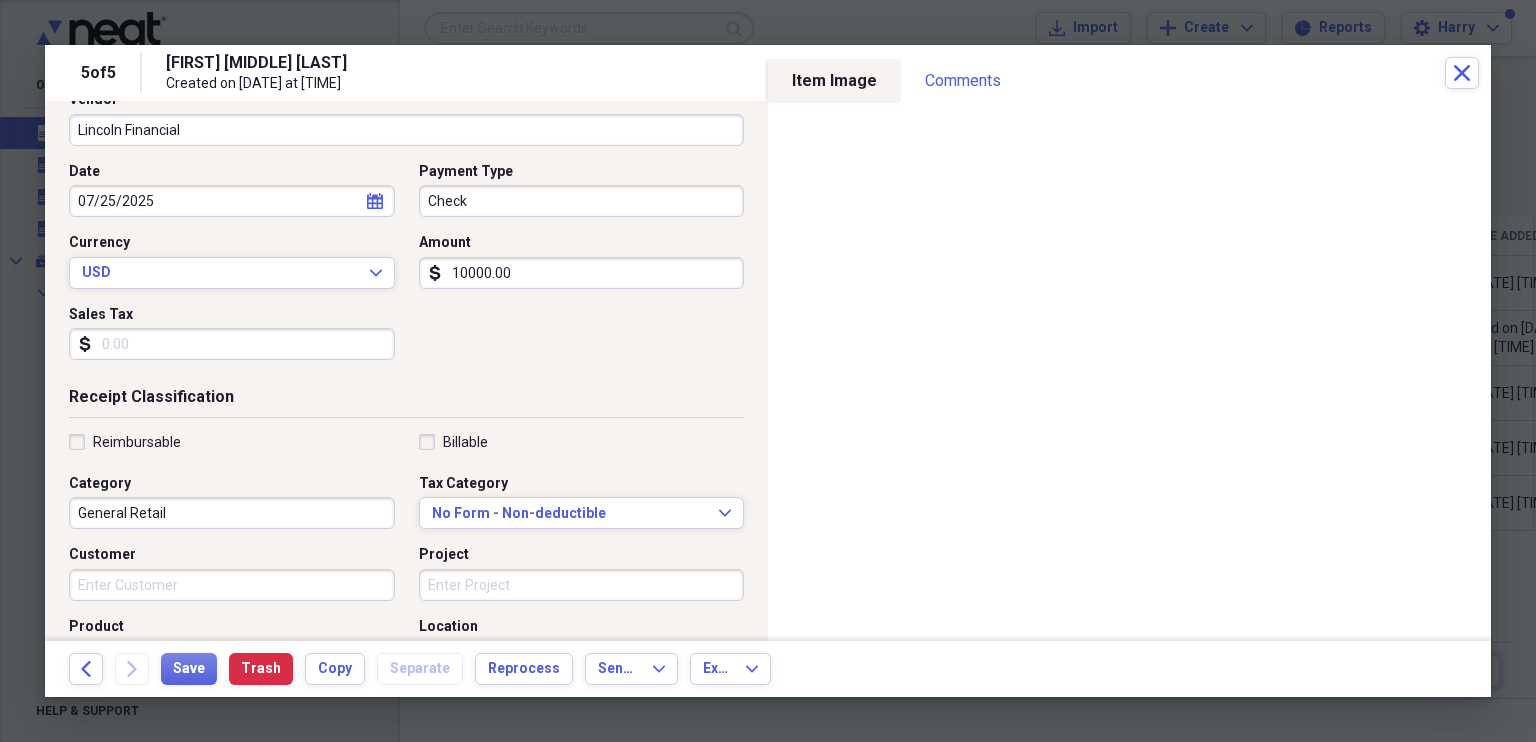 scroll, scrollTop: 200, scrollLeft: 0, axis: vertical 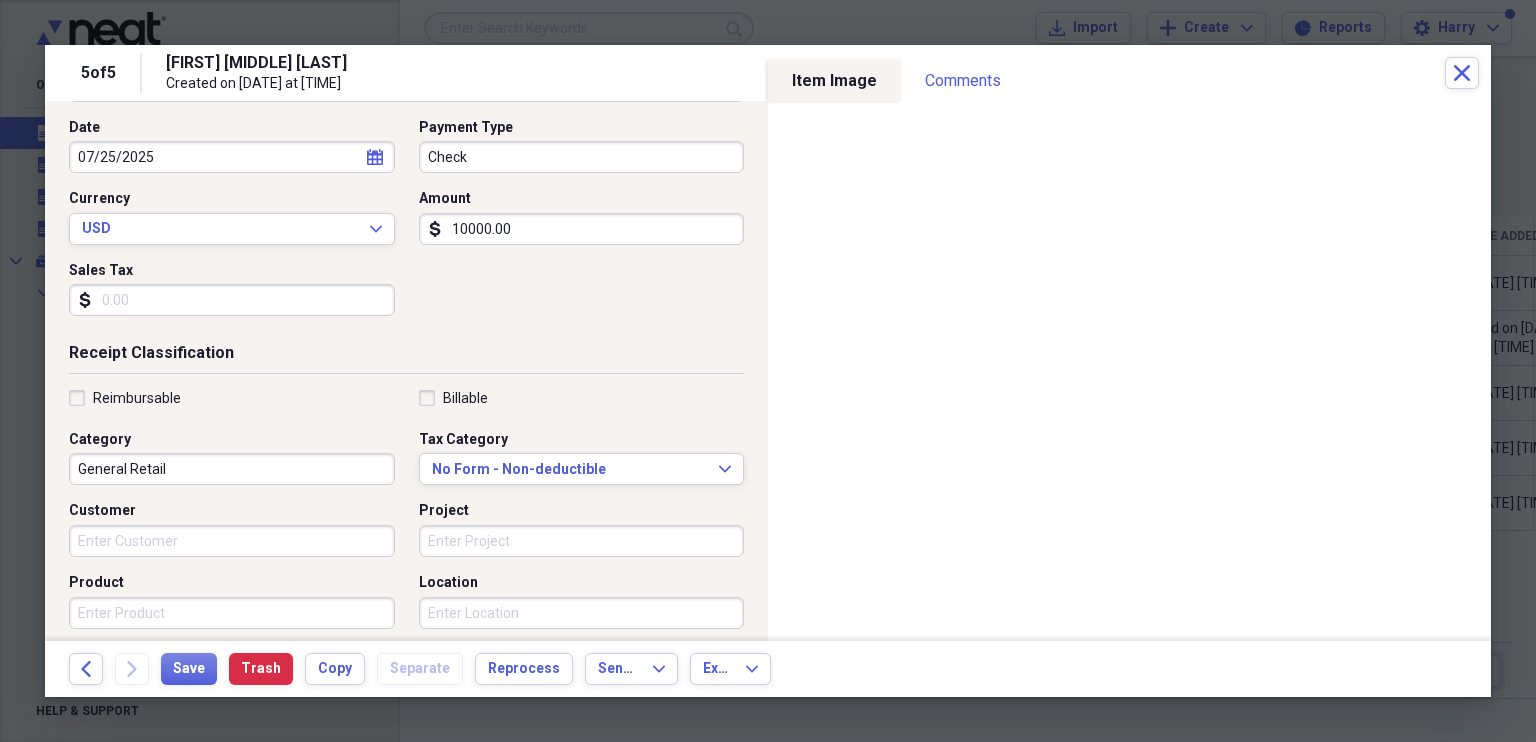 type on "Lincoln Financial" 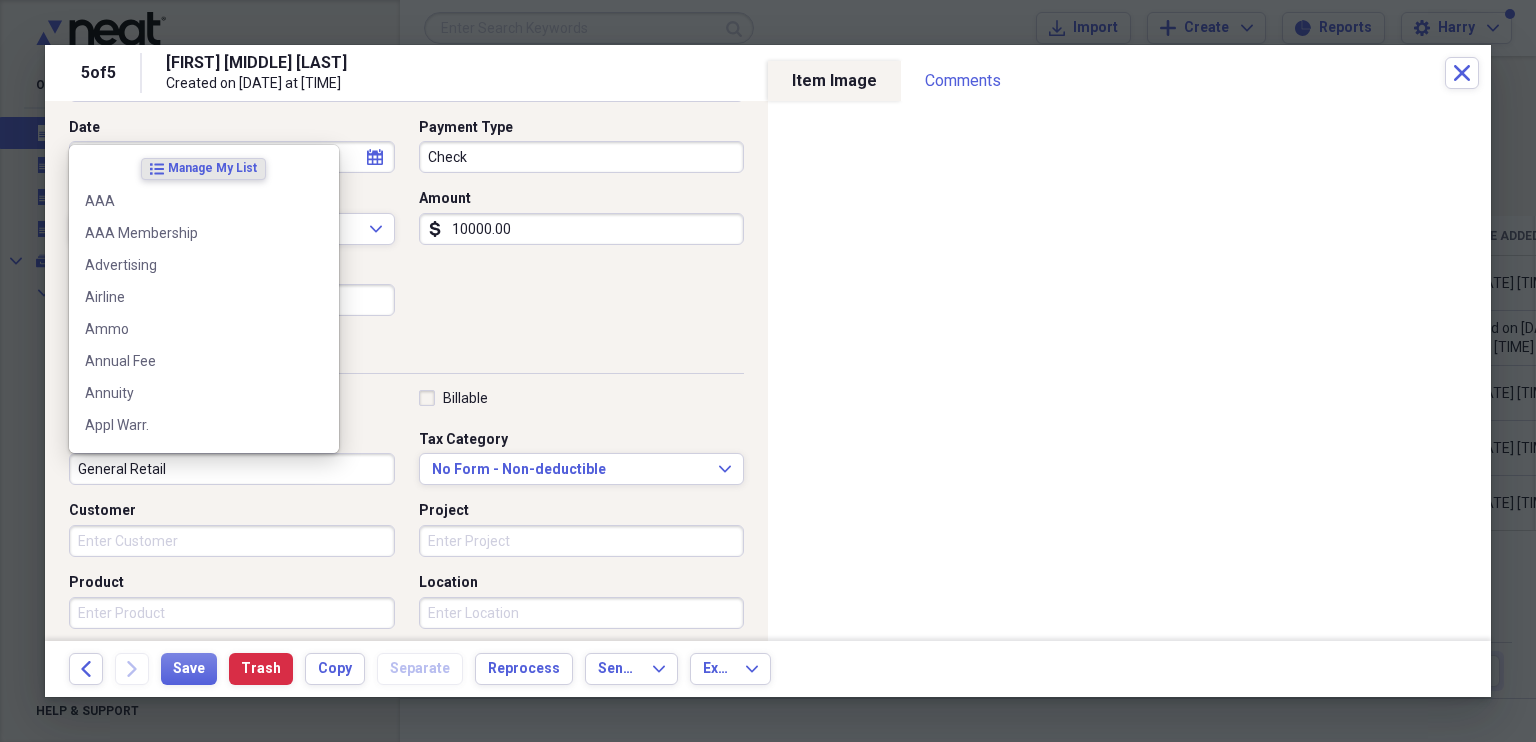 click on "General Retail" at bounding box center [232, 469] 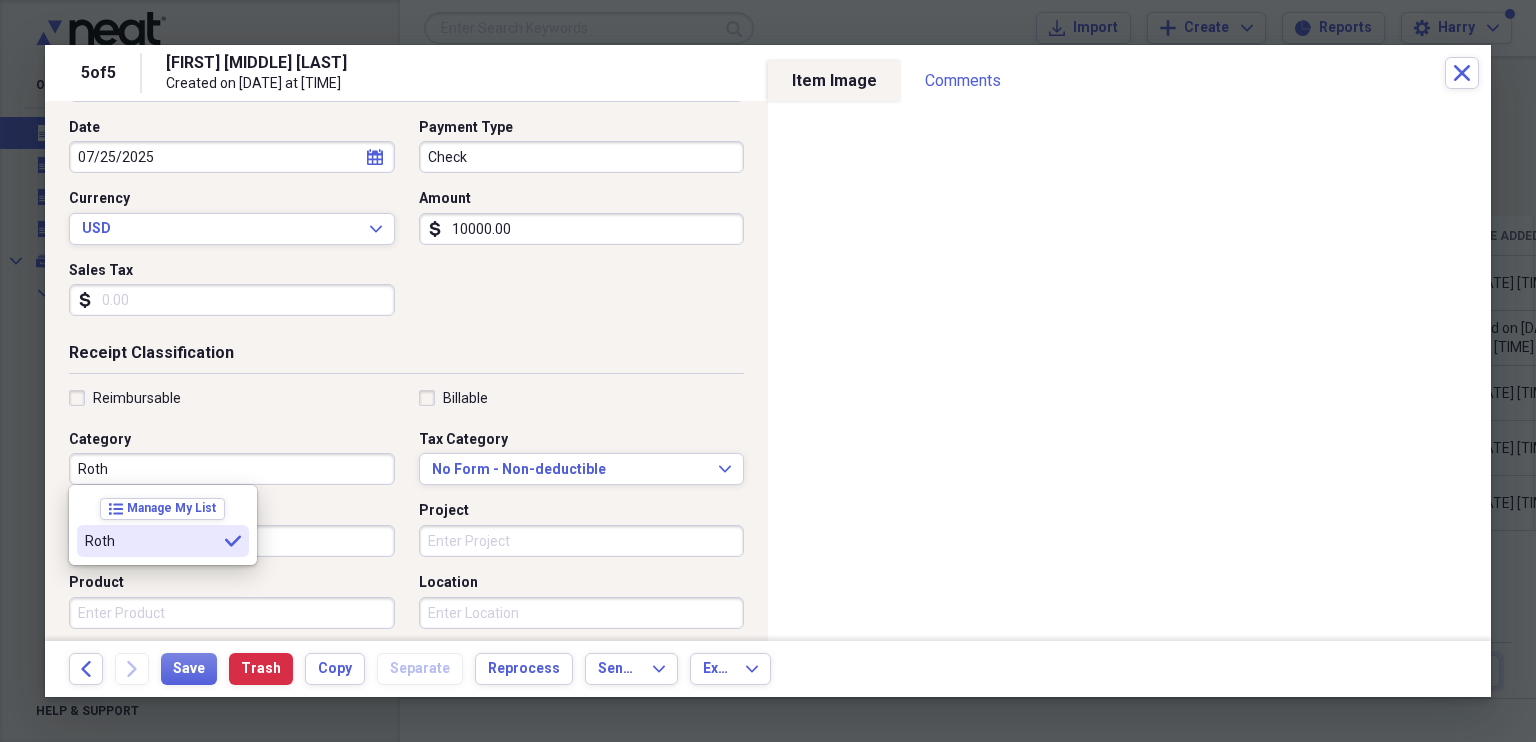type on "Roth" 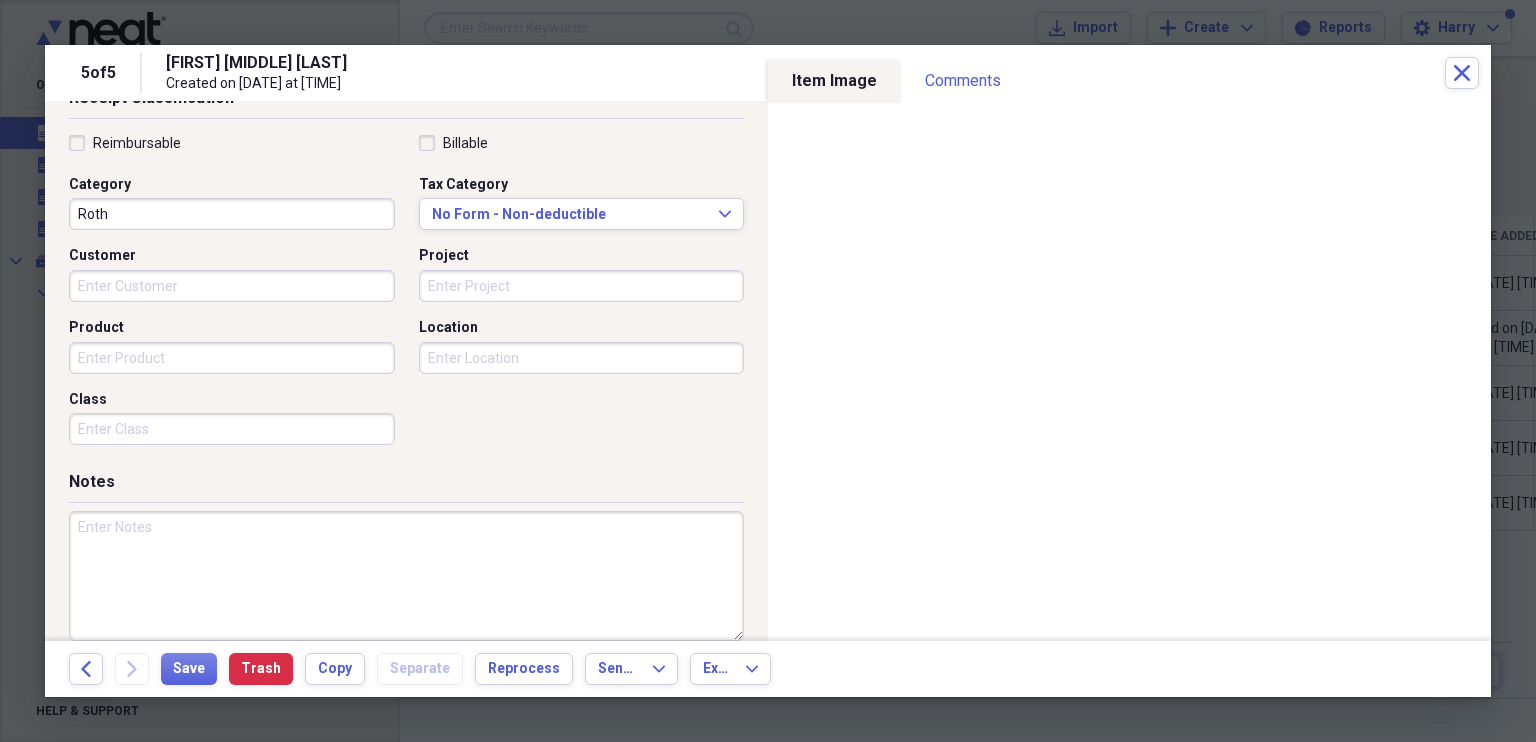 scroll, scrollTop: 479, scrollLeft: 0, axis: vertical 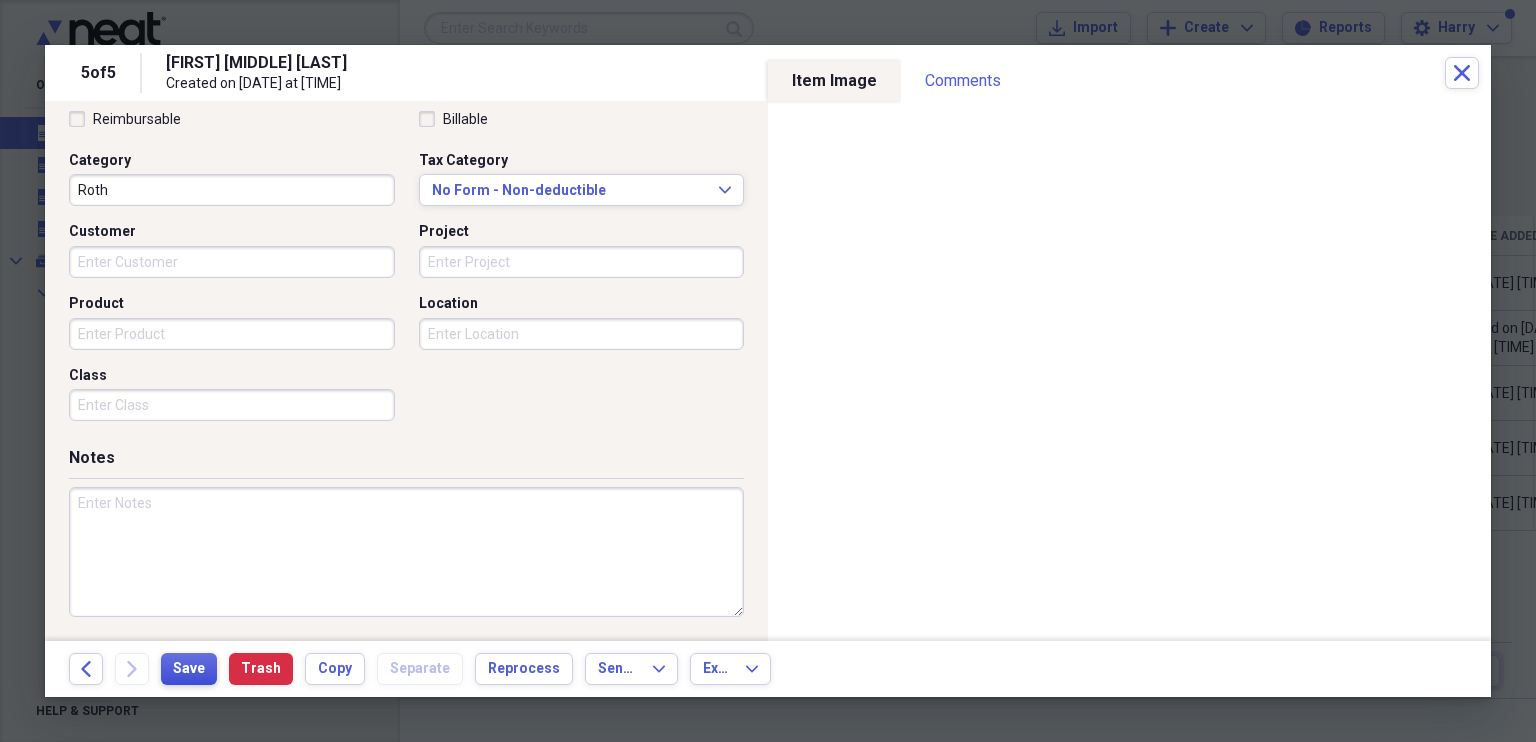 click on "Save" at bounding box center (189, 669) 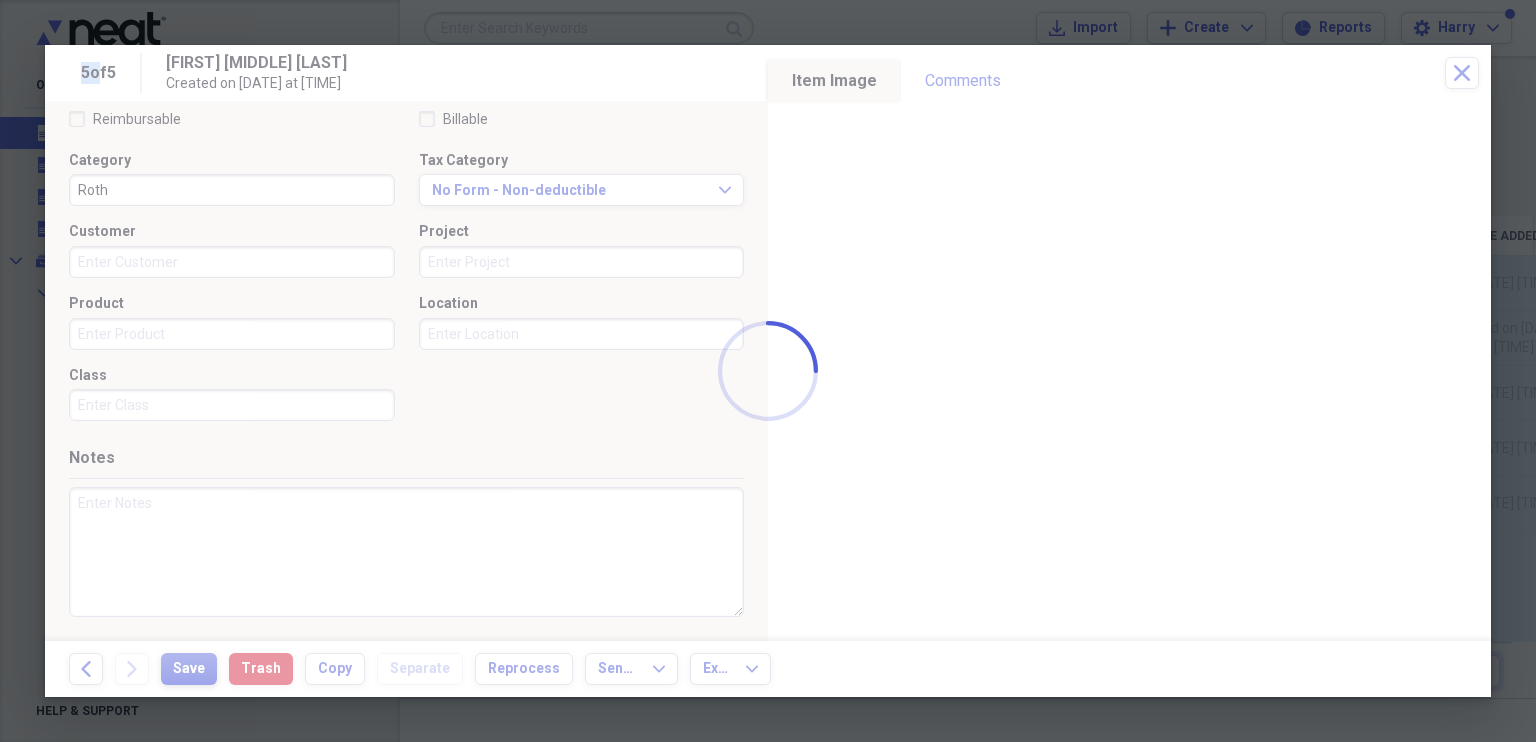 click at bounding box center (768, 371) 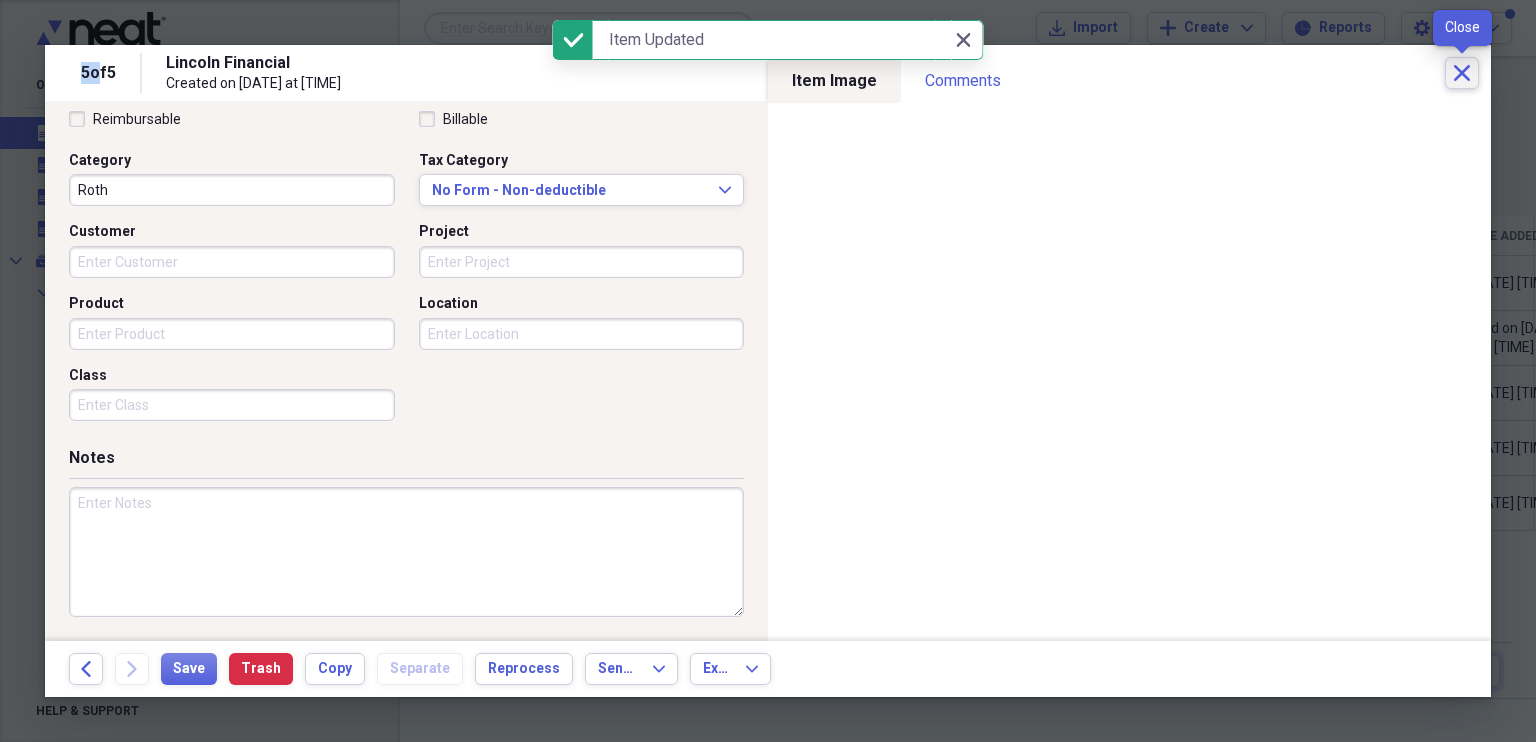 click on "Close" 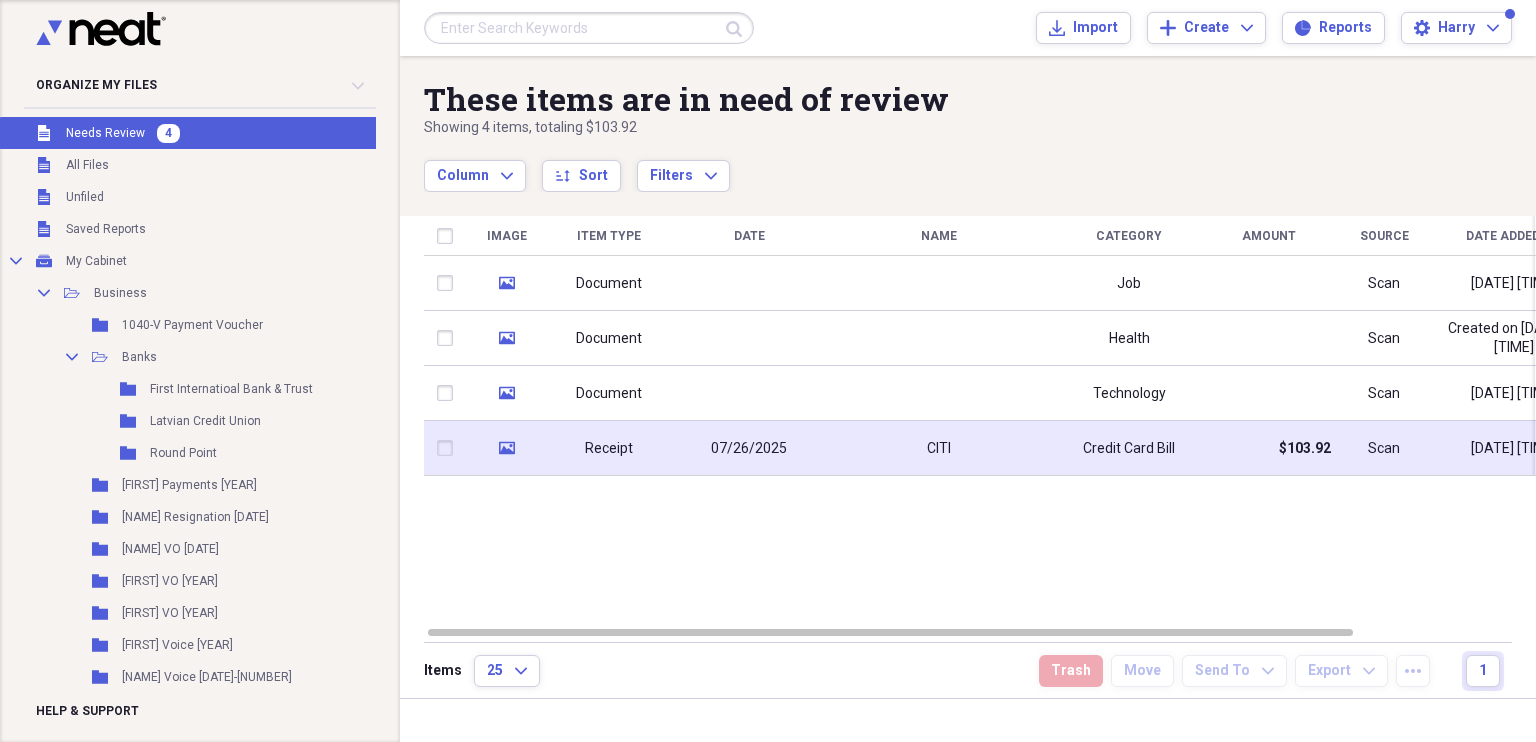 click on "Credit Card Bill" at bounding box center [1129, 449] 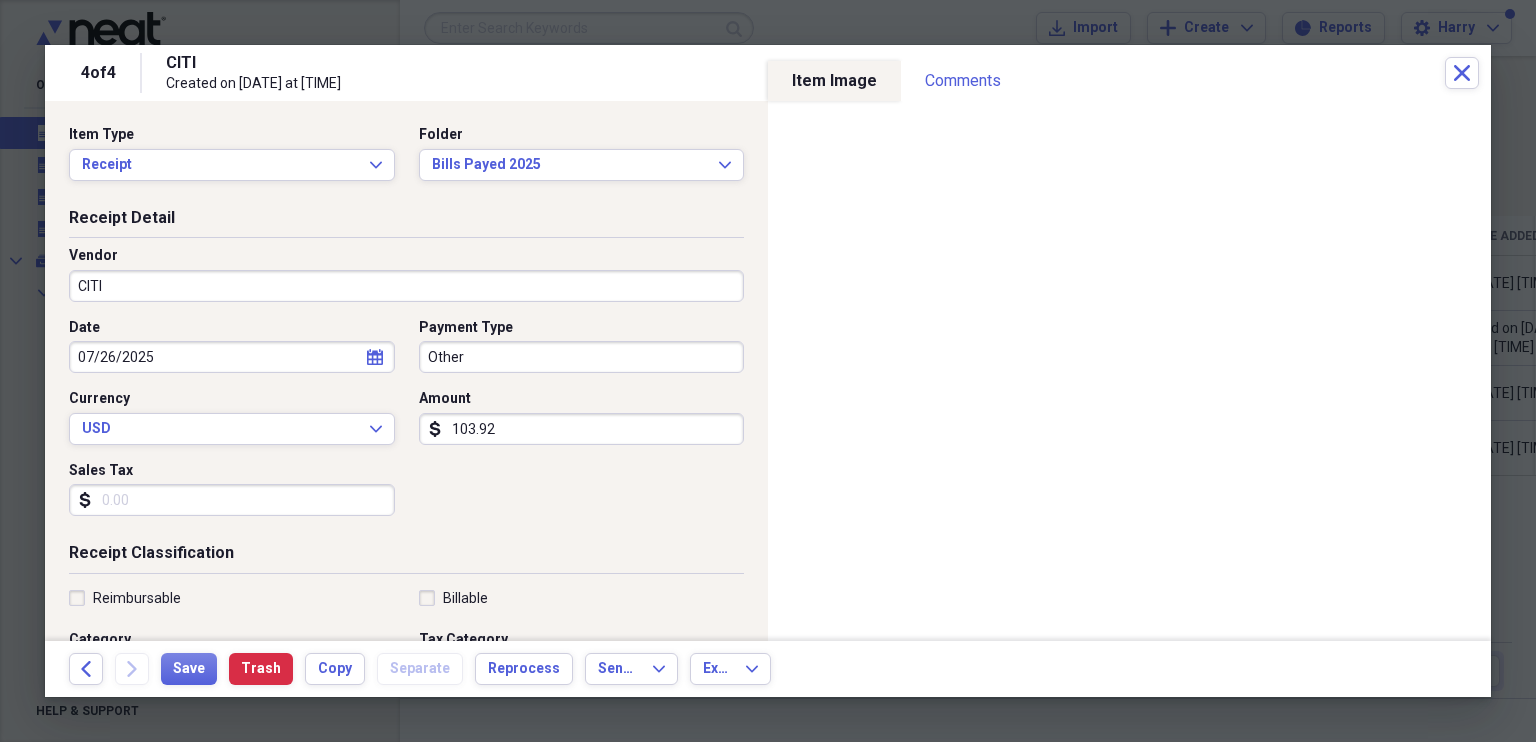 click on "CITI" at bounding box center [406, 286] 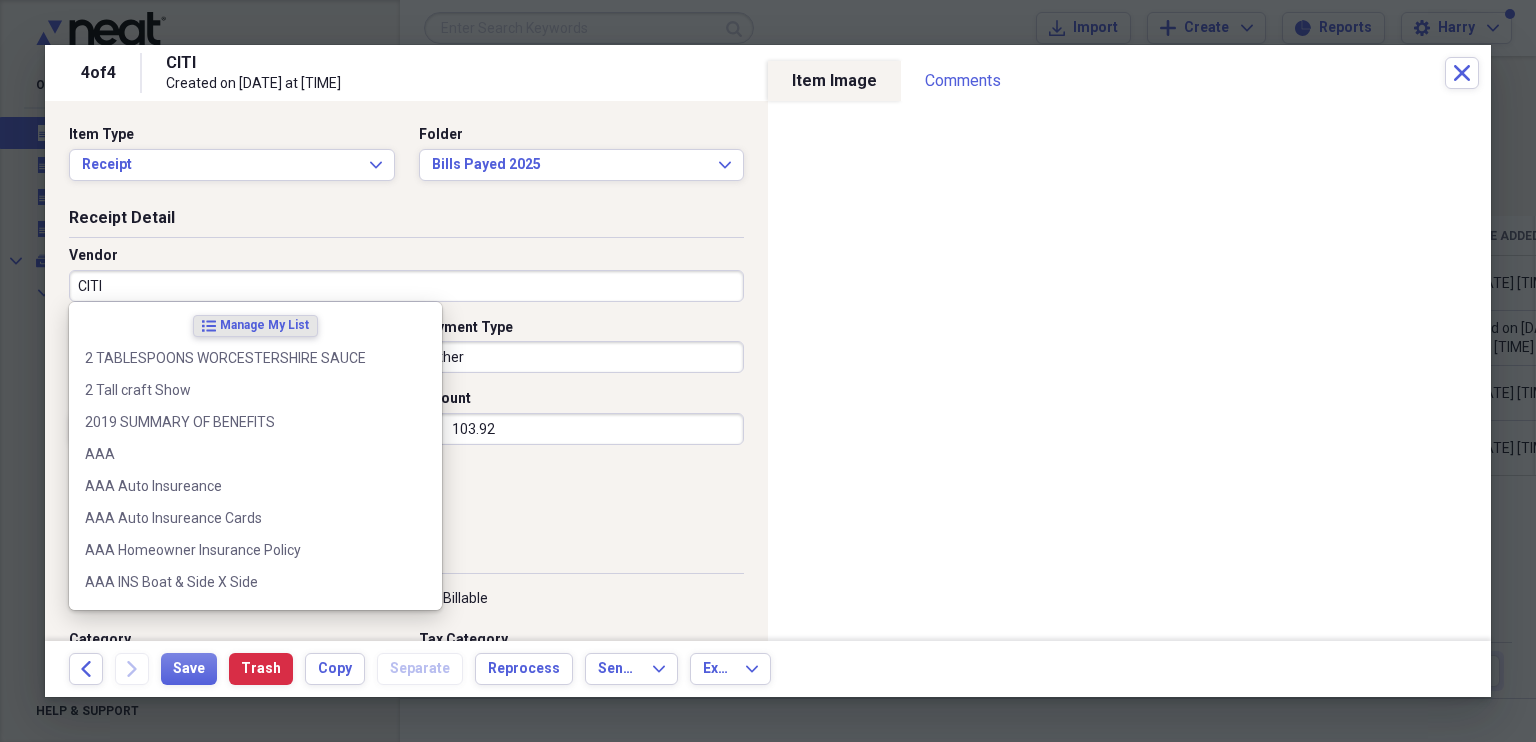 click on "CITI" at bounding box center [406, 286] 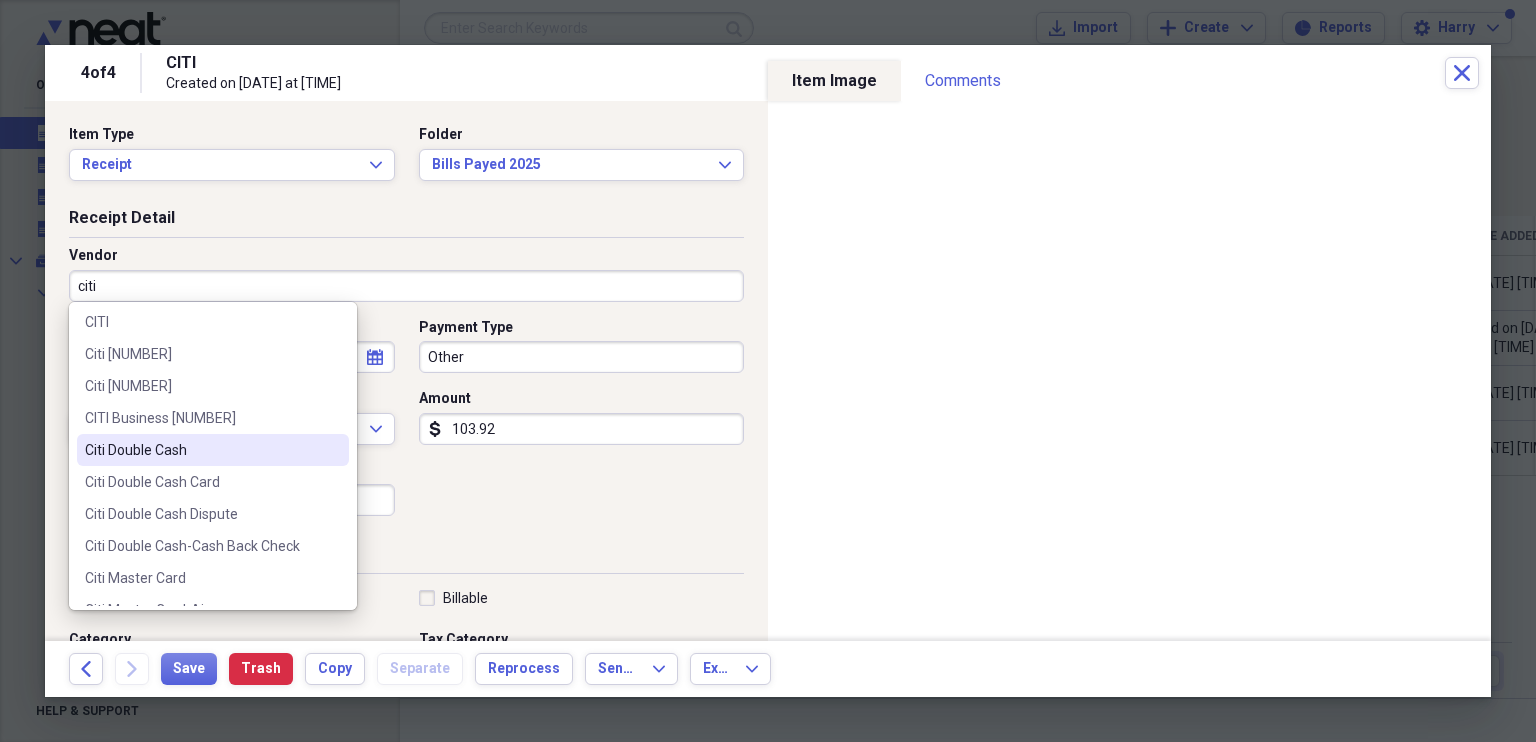scroll, scrollTop: 100, scrollLeft: 0, axis: vertical 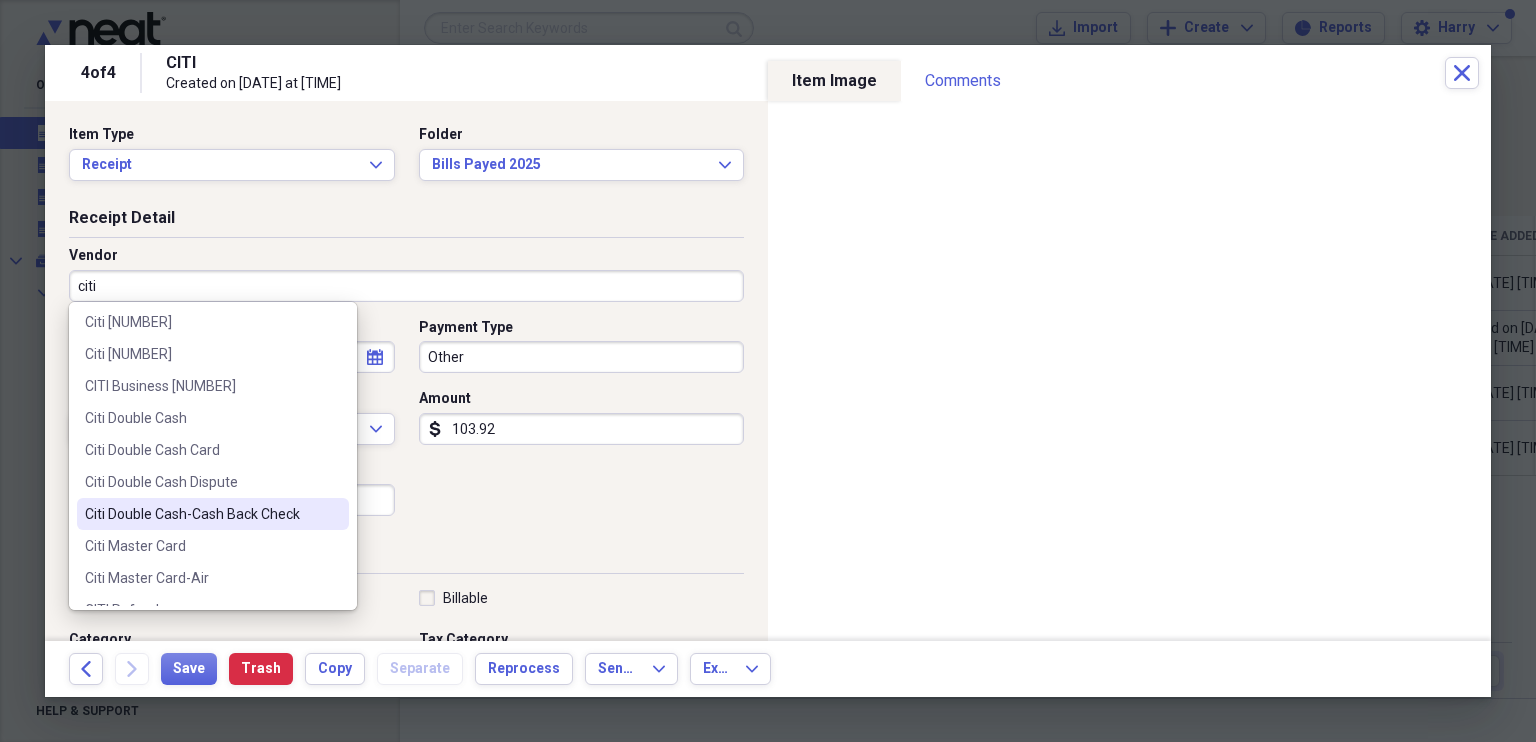 click on "Citi Double Cash-Cash Back Check" at bounding box center [201, 514] 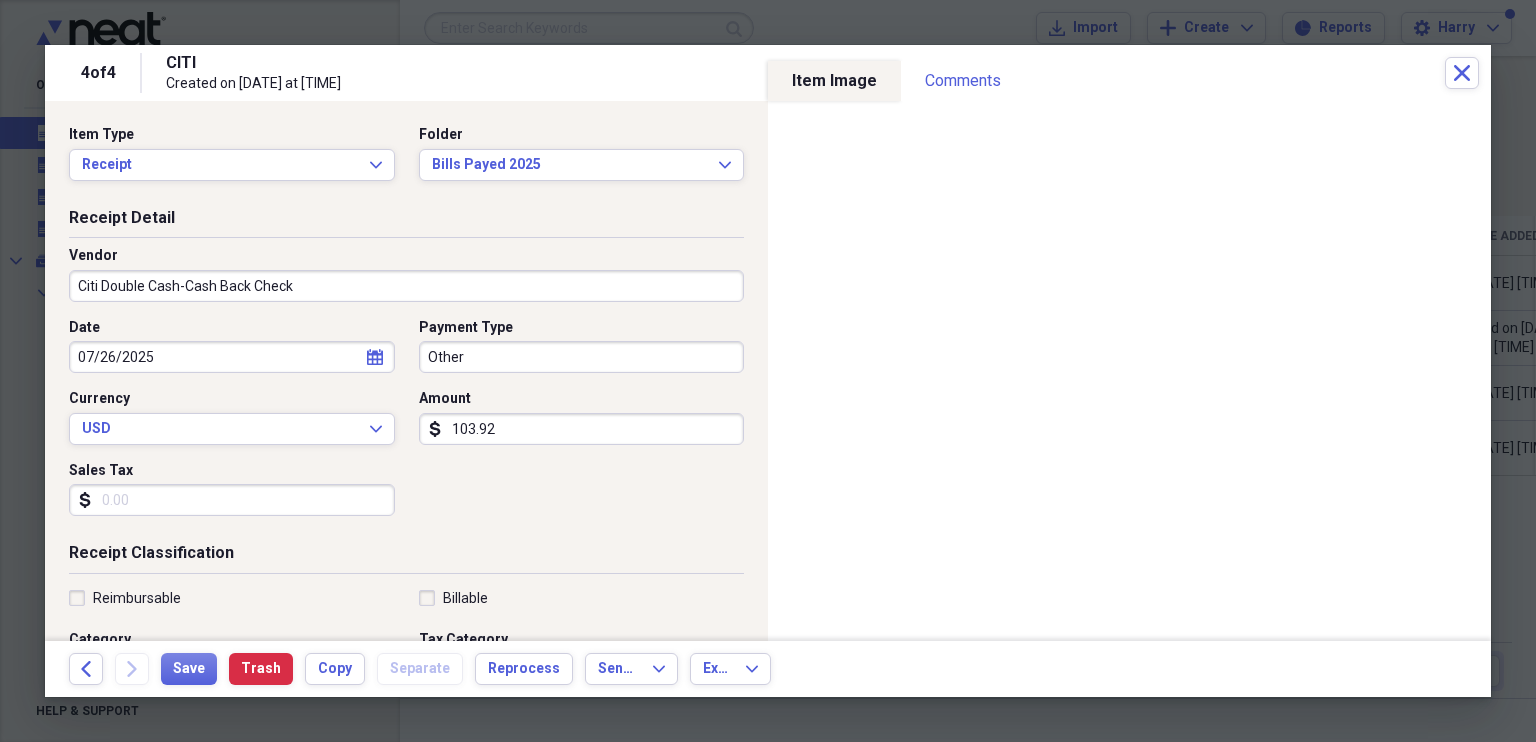 type on "Cash Back Check" 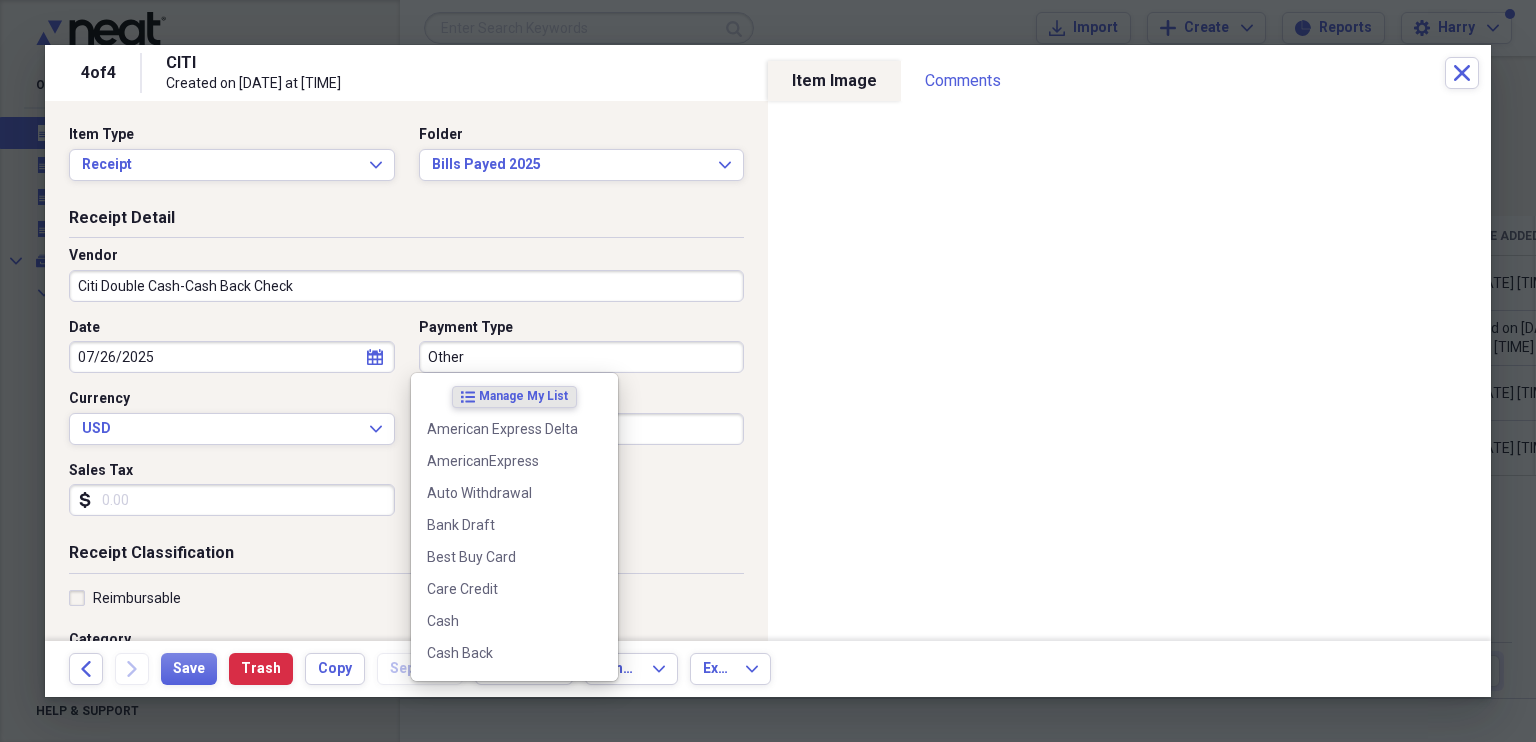 click on "Other" at bounding box center (582, 357) 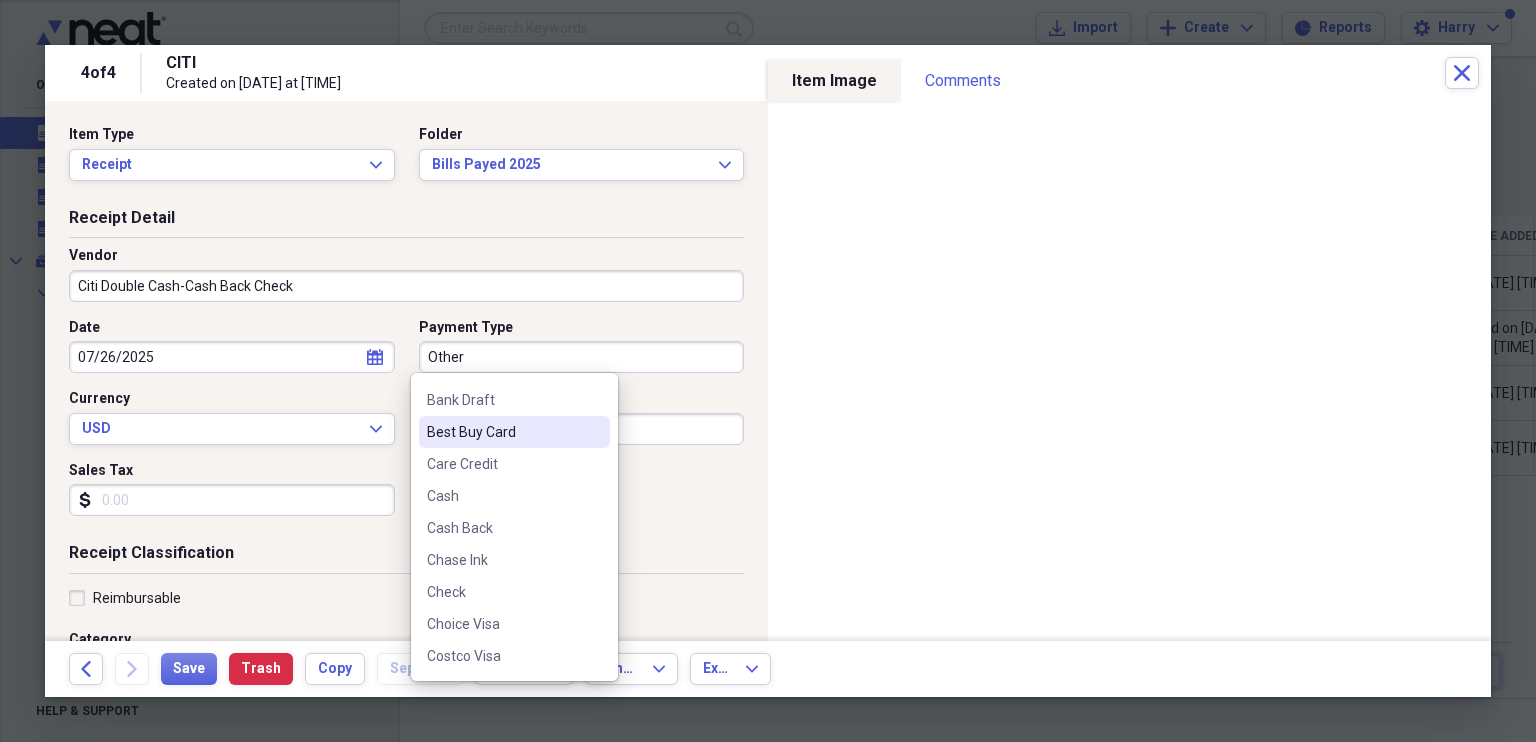 scroll, scrollTop: 300, scrollLeft: 0, axis: vertical 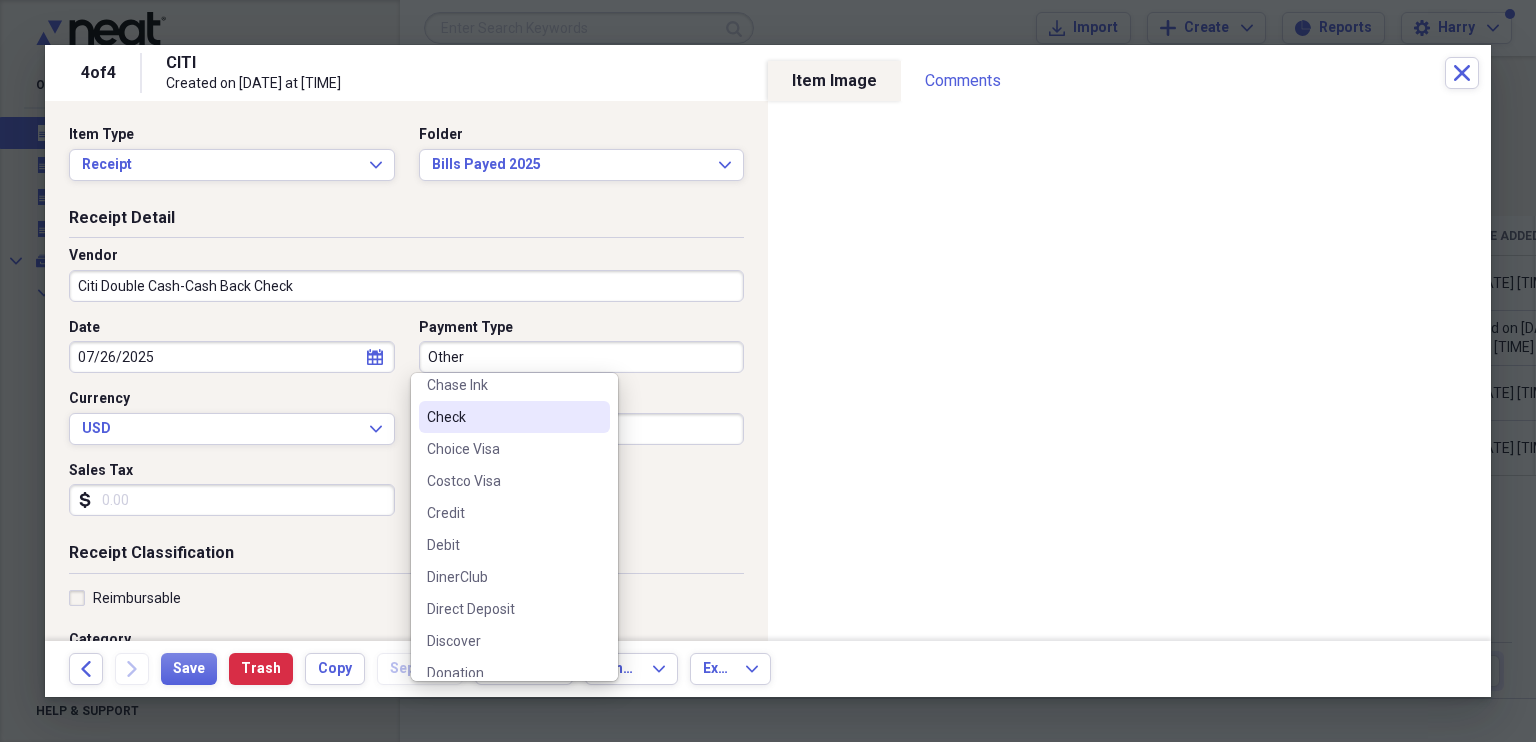 click on "Check" at bounding box center (502, 417) 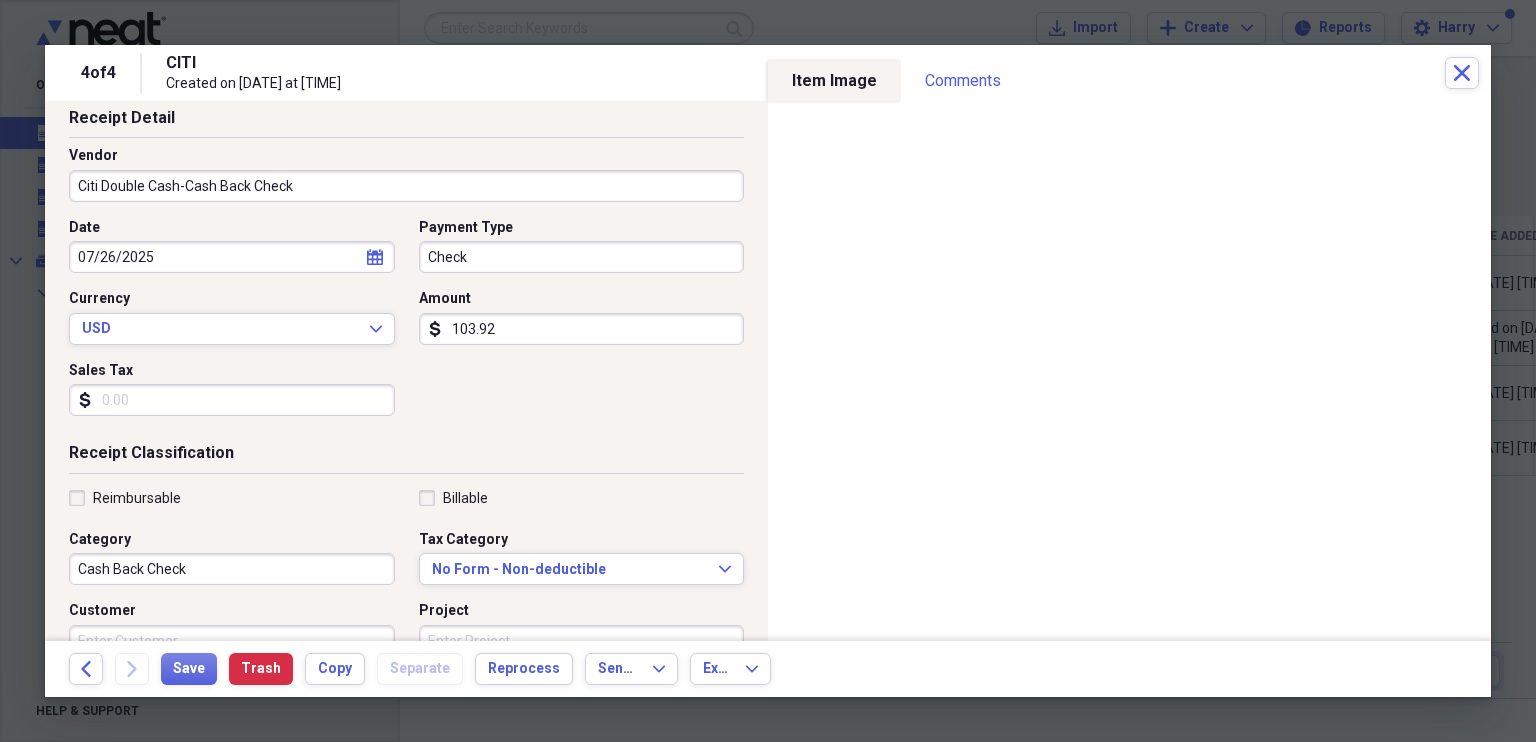 scroll, scrollTop: 200, scrollLeft: 0, axis: vertical 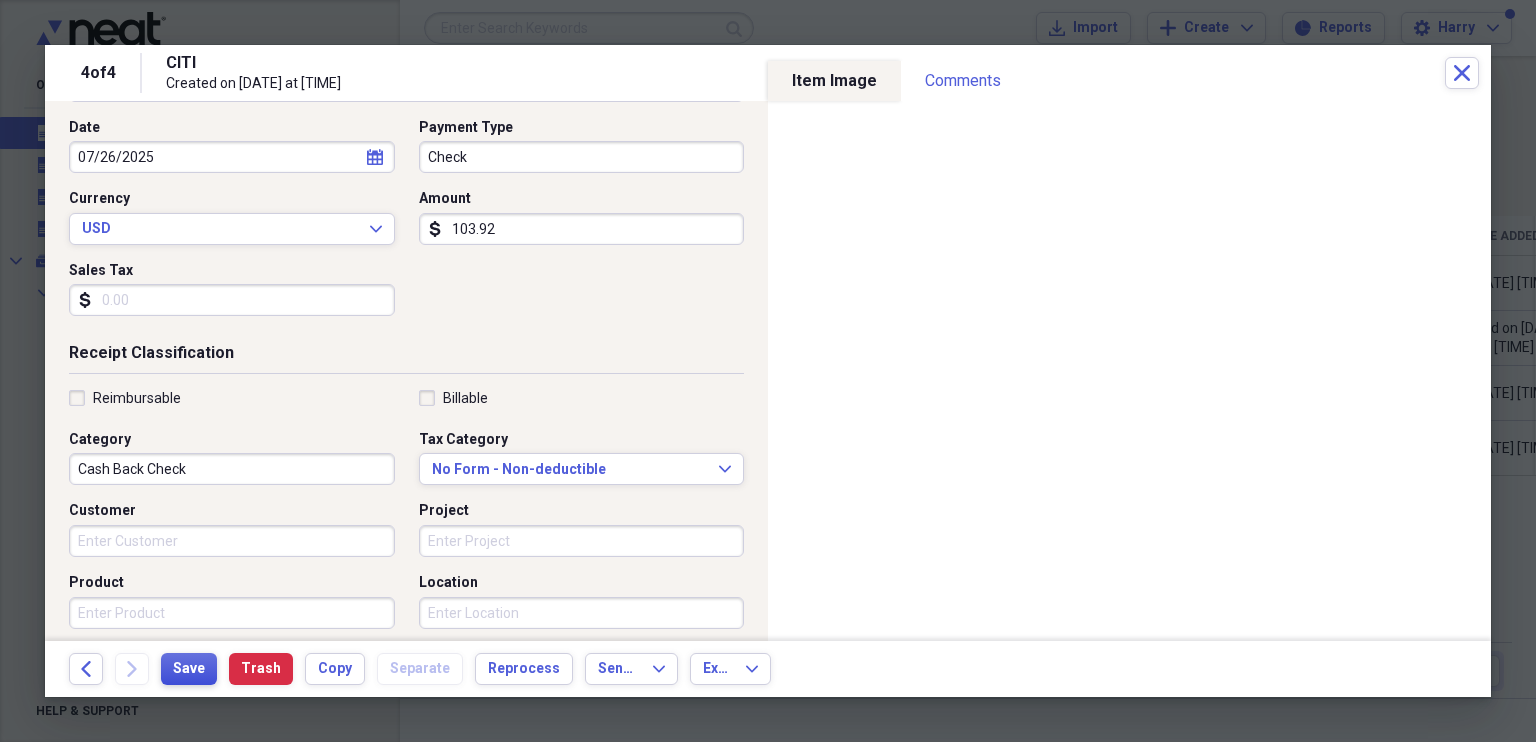 click on "Save" at bounding box center (189, 669) 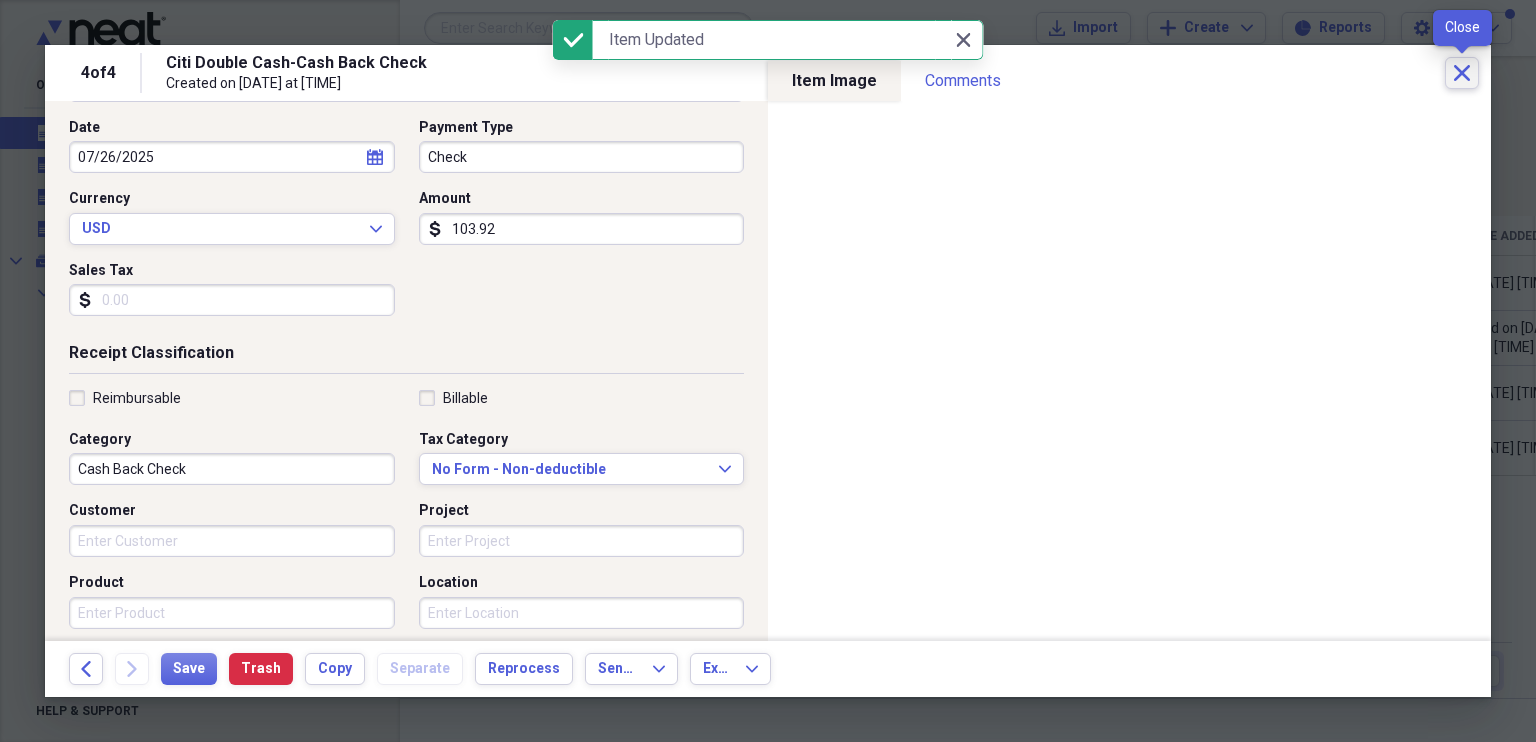 click 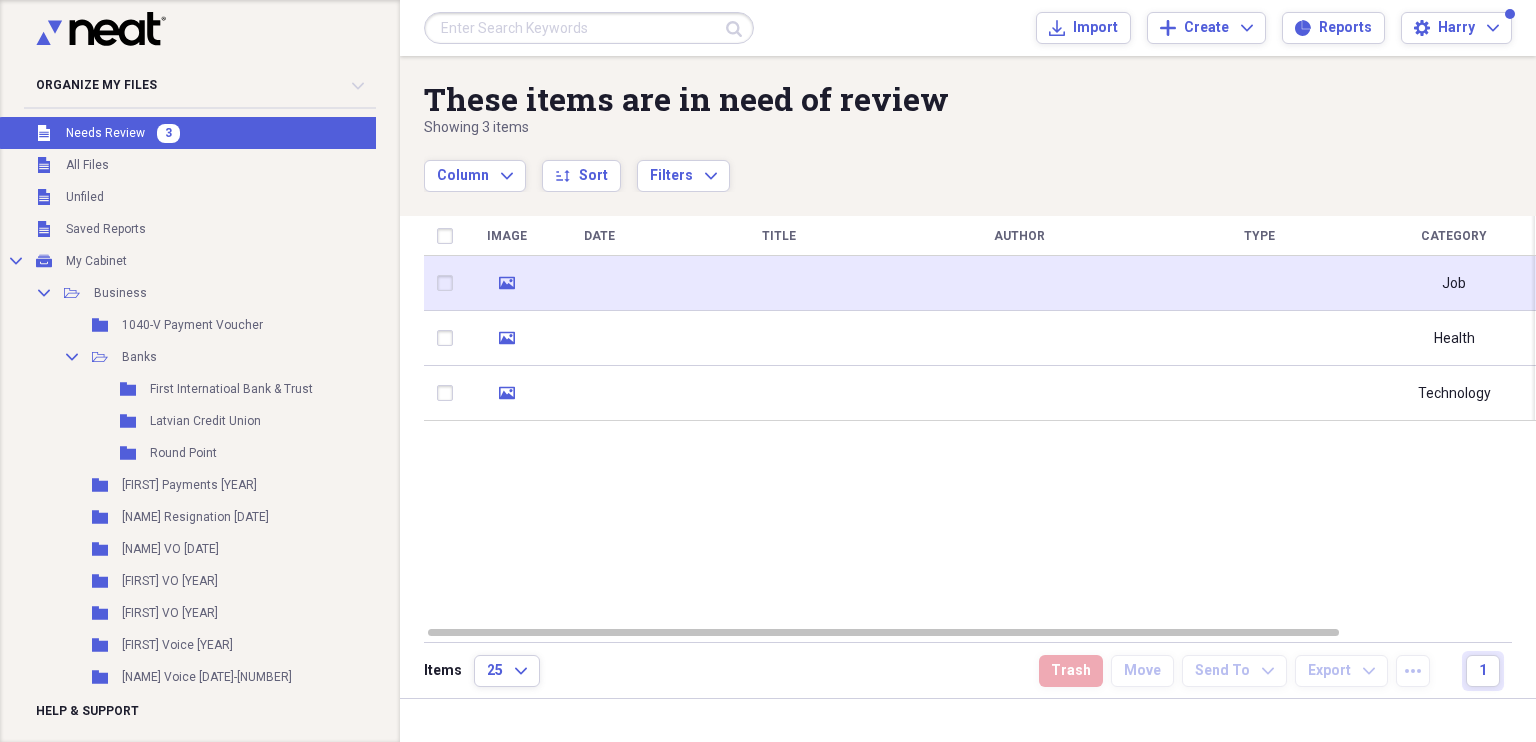 click at bounding box center [1019, 283] 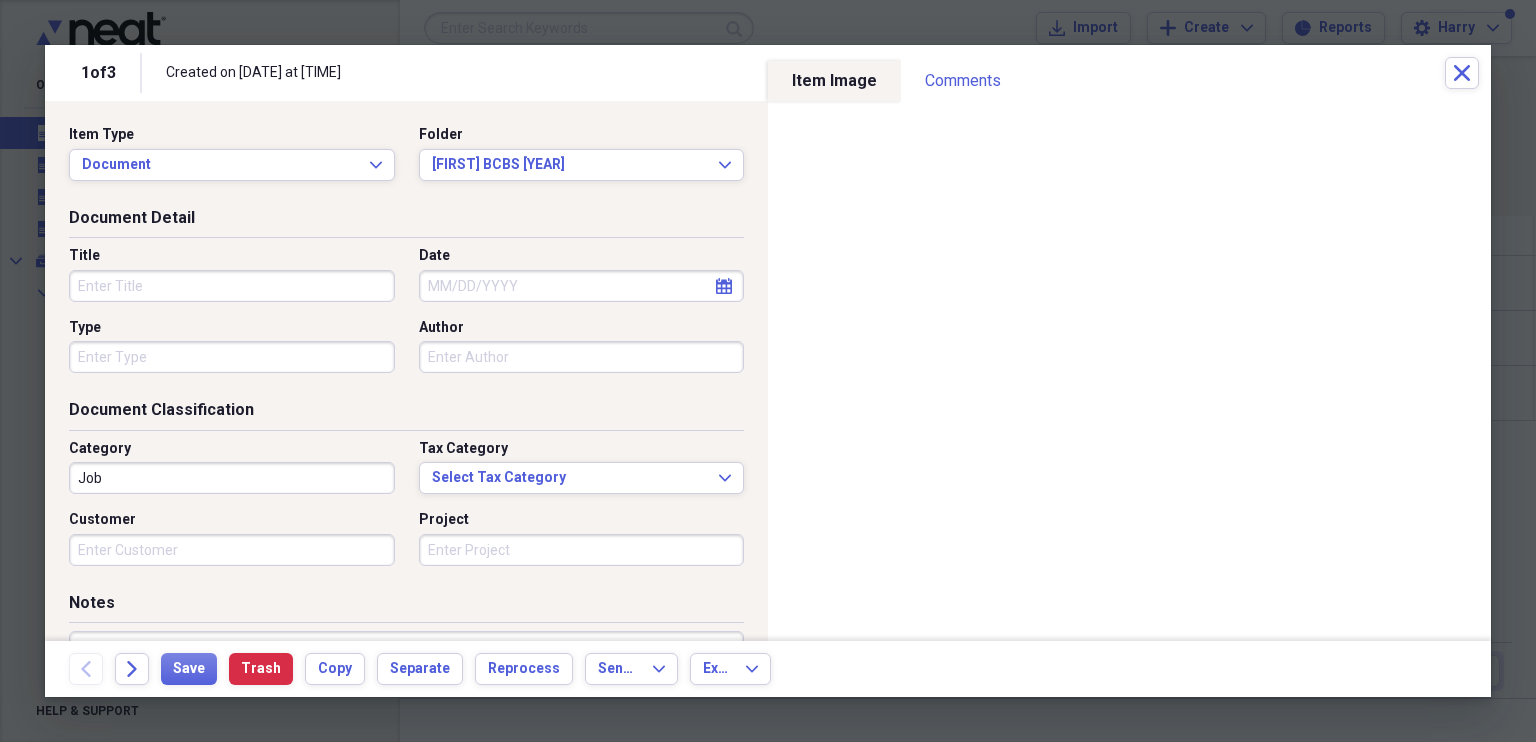 click 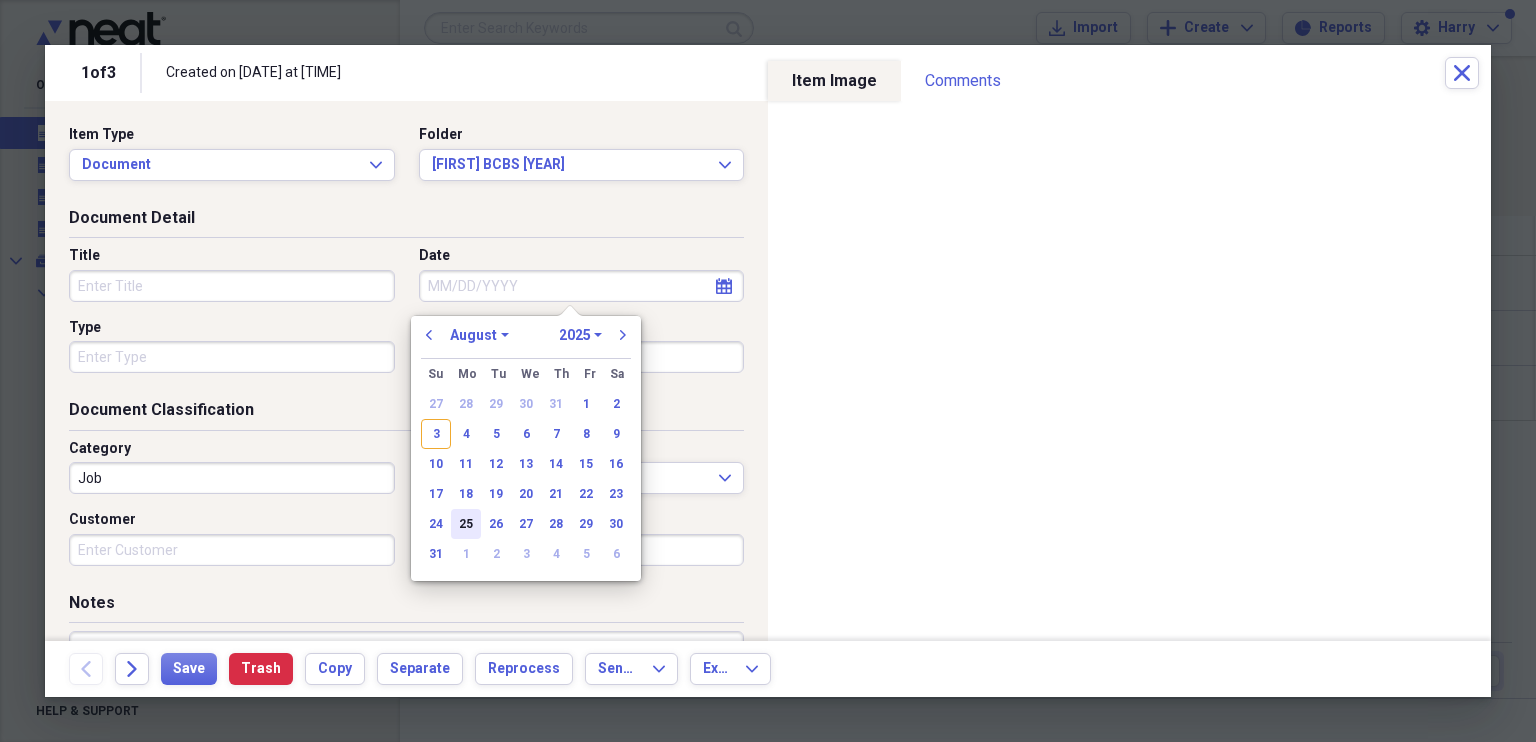 click on "25" at bounding box center [466, 524] 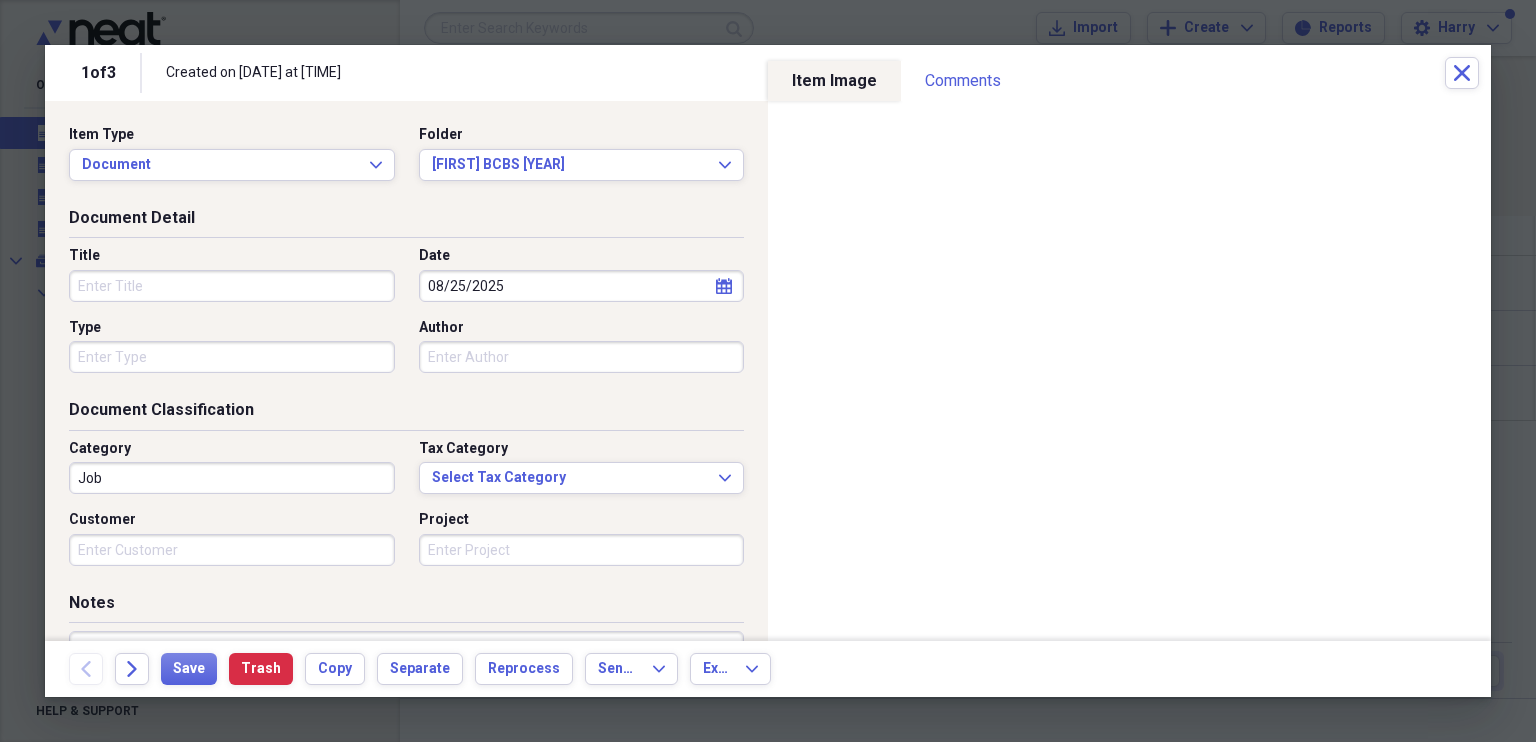 click on "Title" at bounding box center [232, 286] 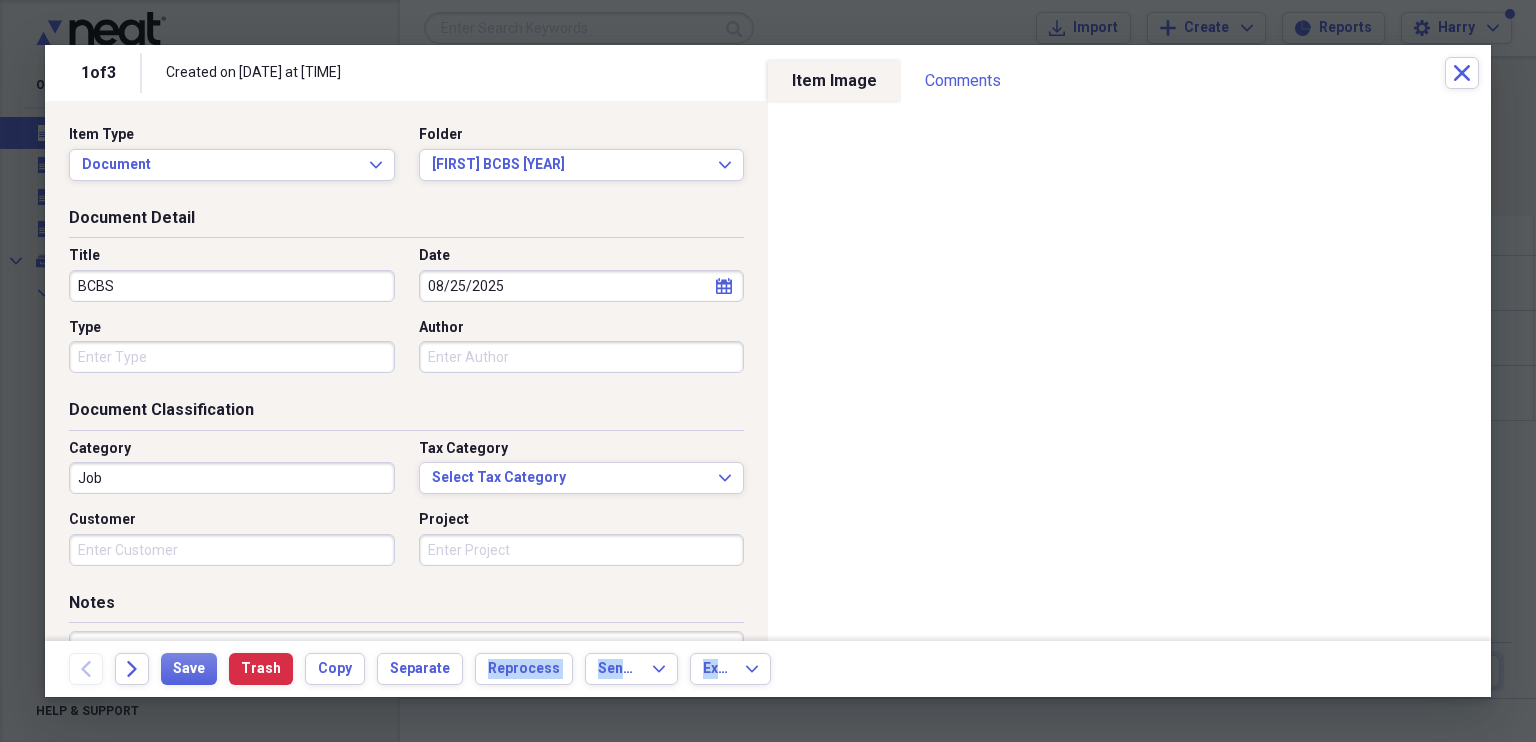 drag, startPoint x: 1428, startPoint y: 659, endPoint x: 754, endPoint y: 638, distance: 674.3271 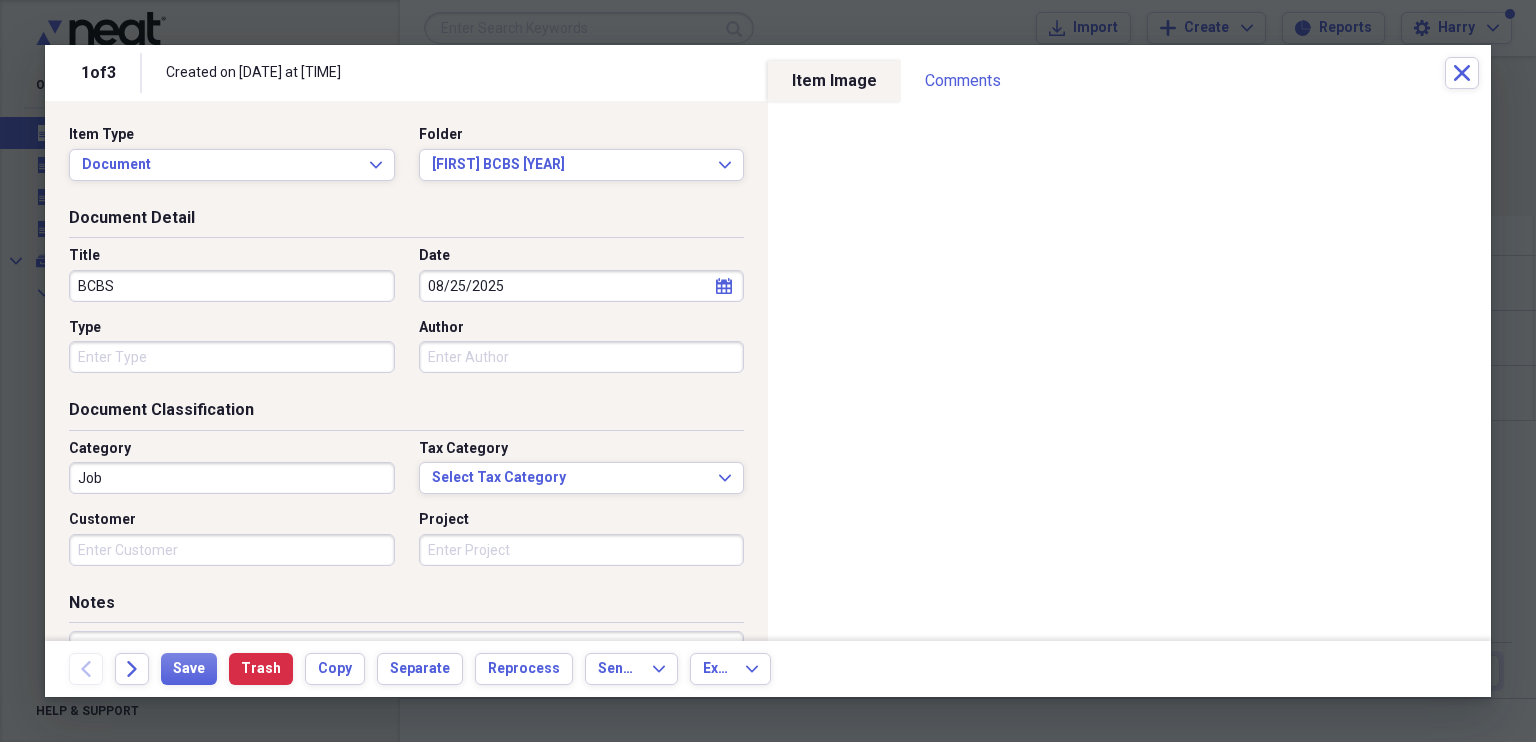 click on "BCBS" at bounding box center [232, 286] 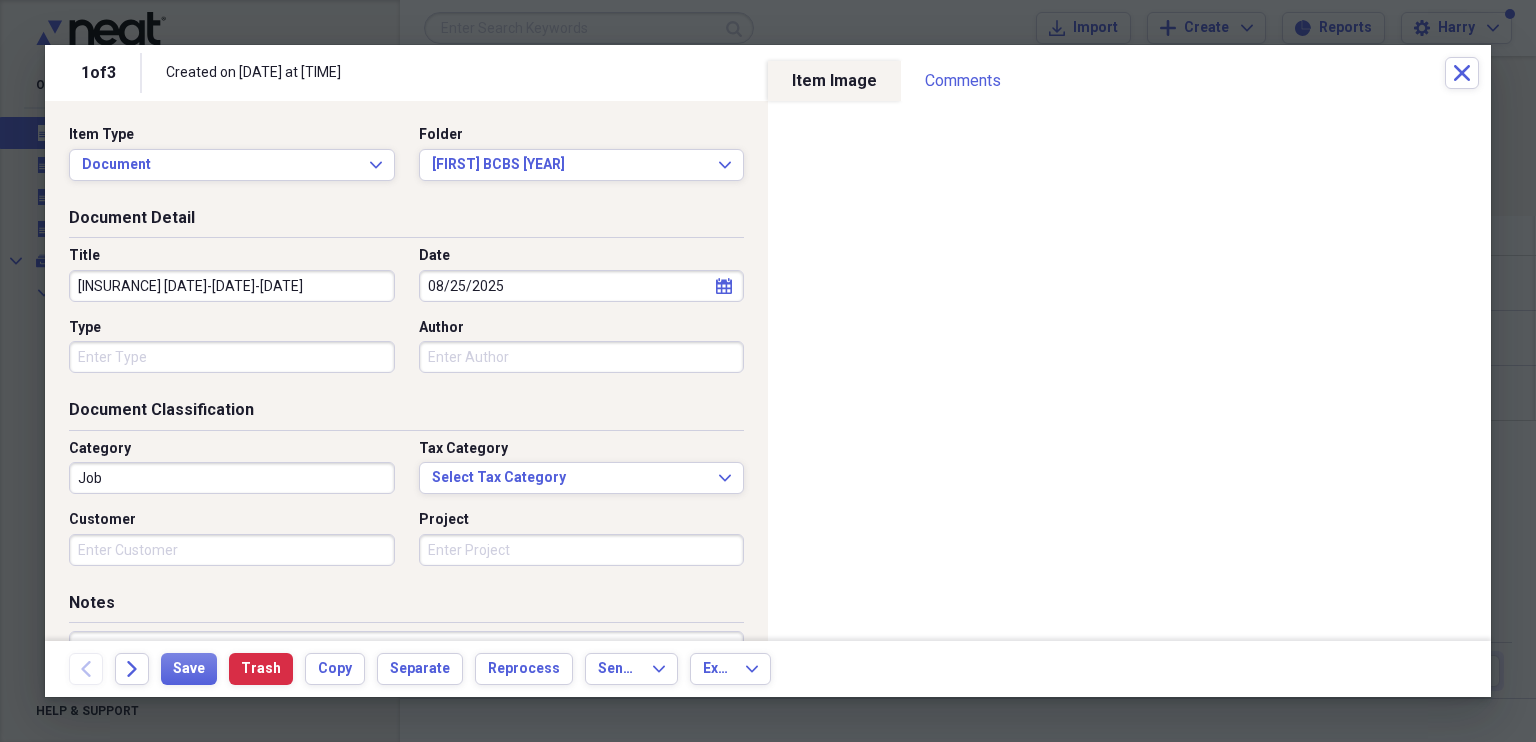 type on "[INSURANCE] [DATE]-[DATE]-[DATE]" 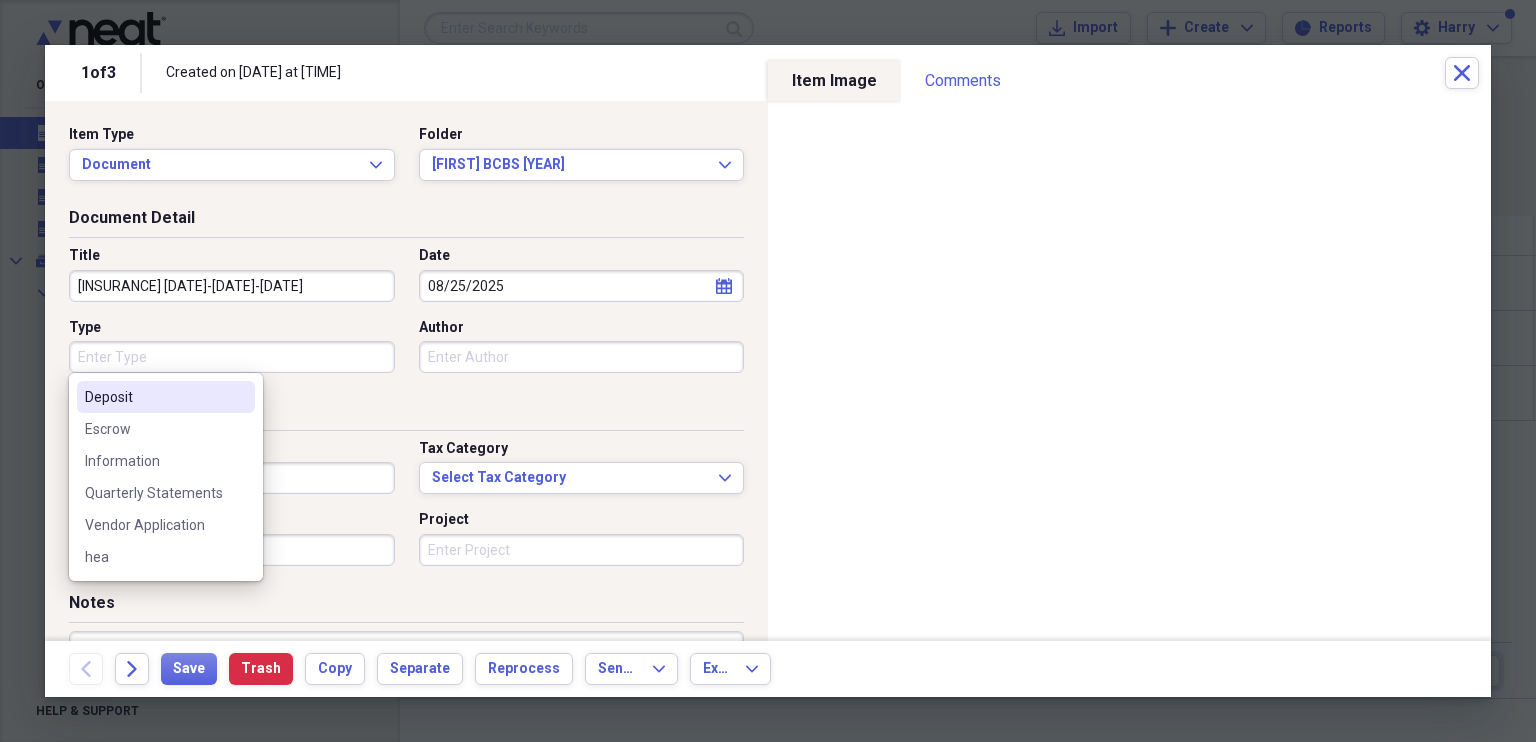 click on "Type" at bounding box center [232, 357] 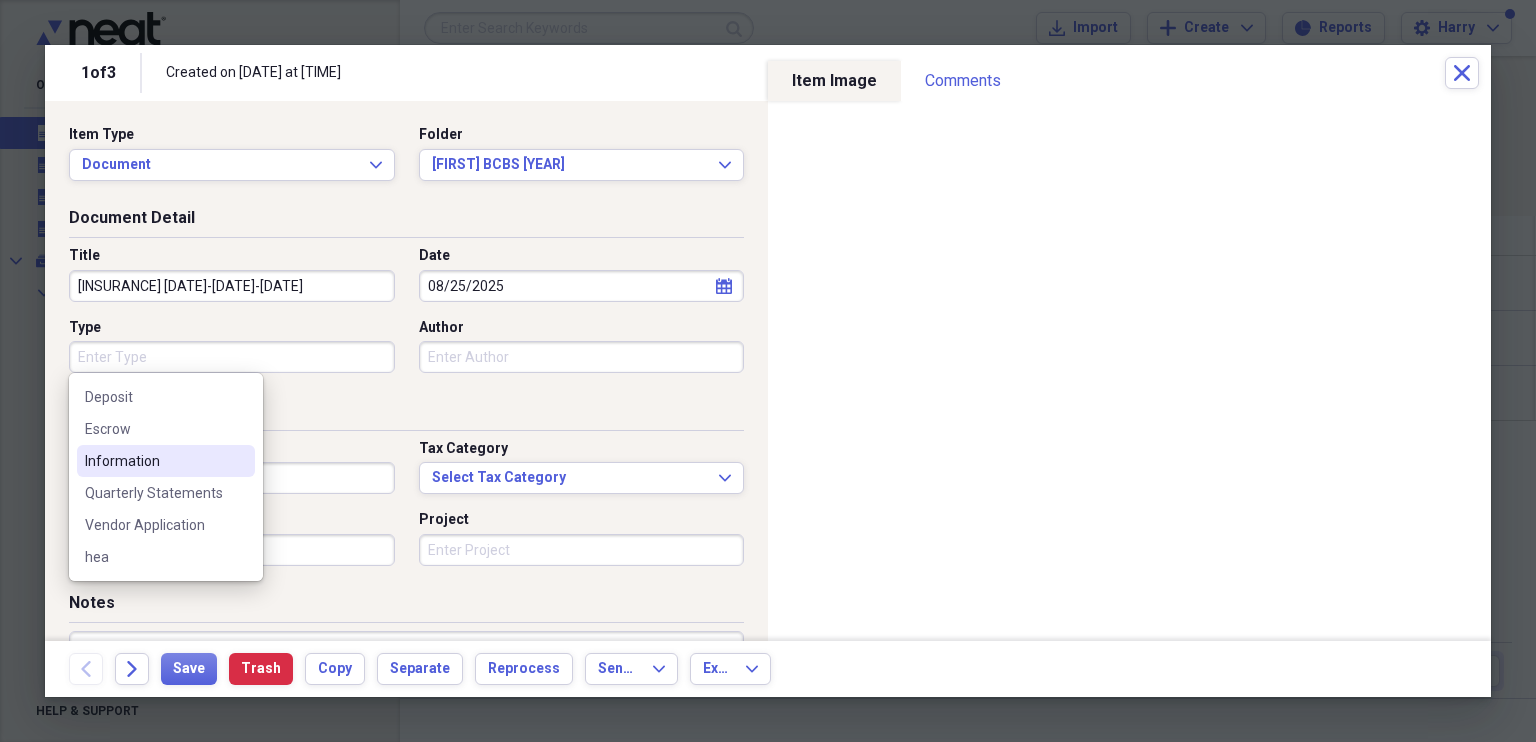 click on "Information" at bounding box center [154, 461] 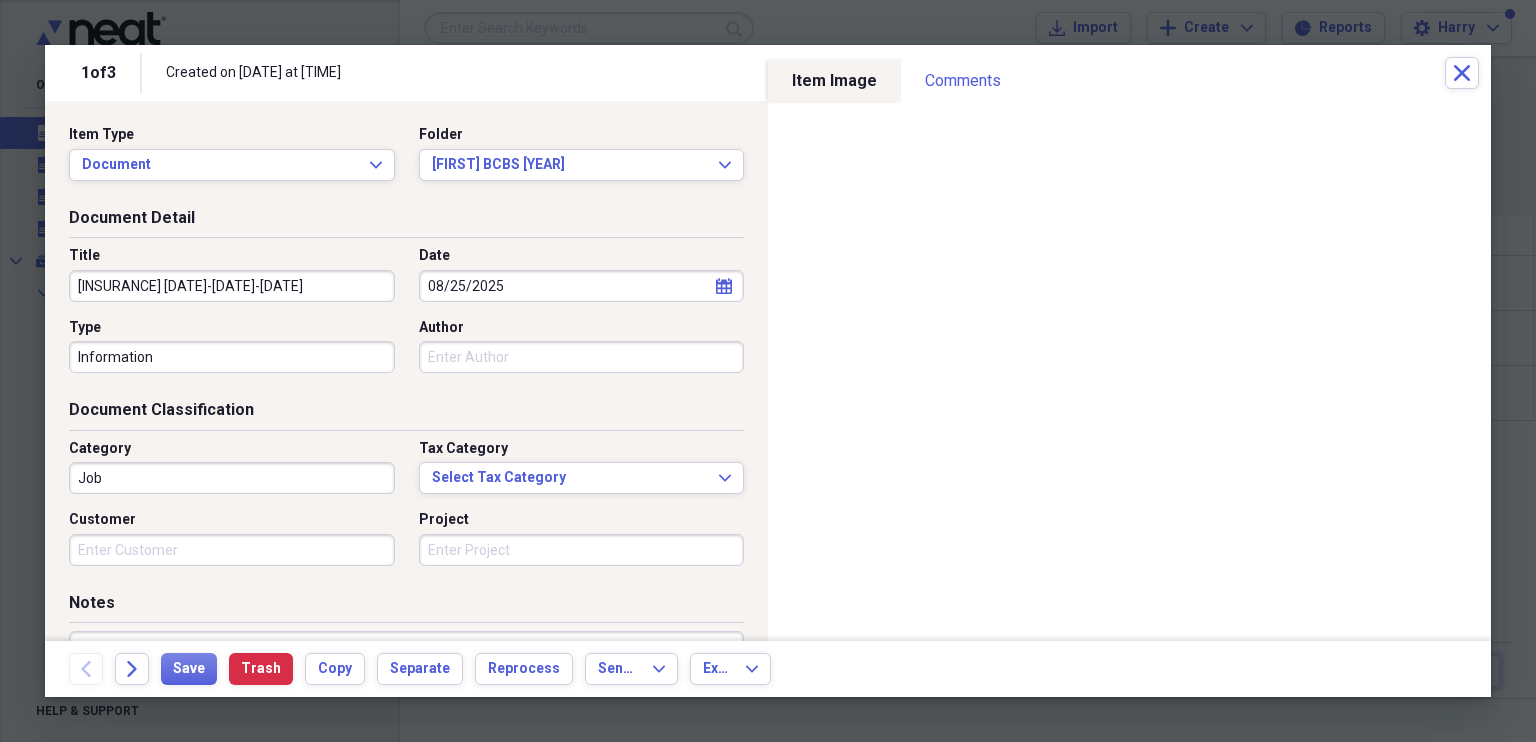 scroll, scrollTop: 100, scrollLeft: 0, axis: vertical 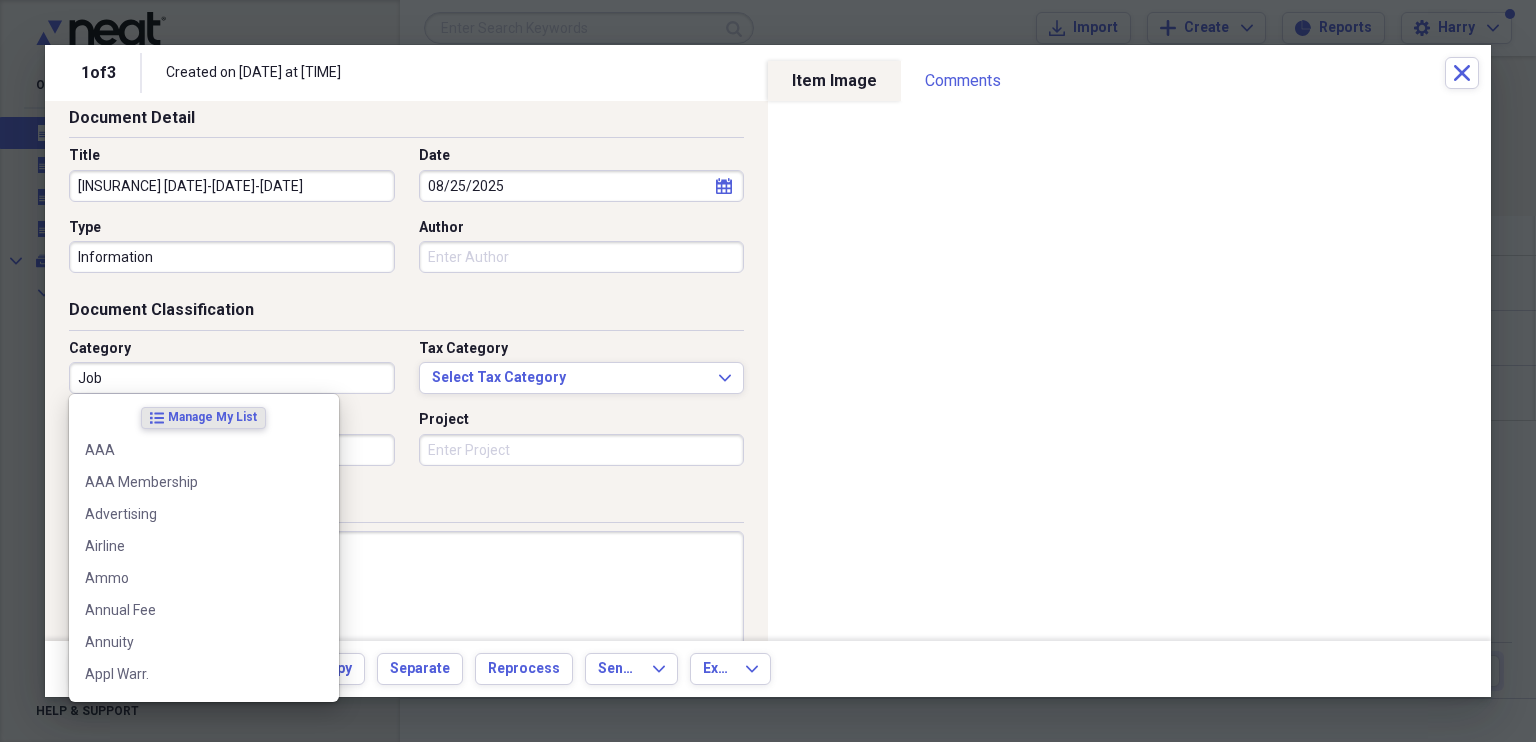 click on "Job" at bounding box center [232, 378] 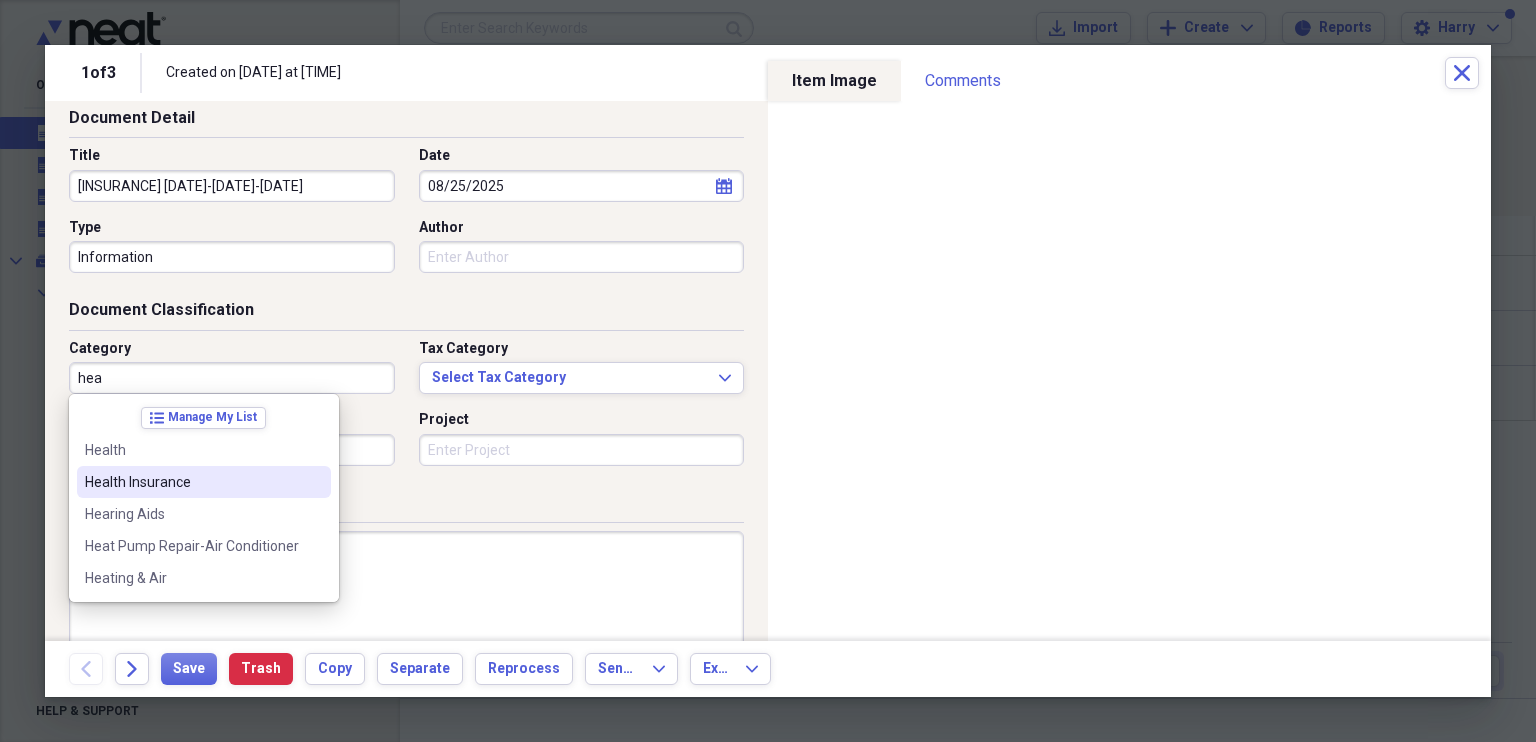 click on "Health Insurance" at bounding box center (192, 482) 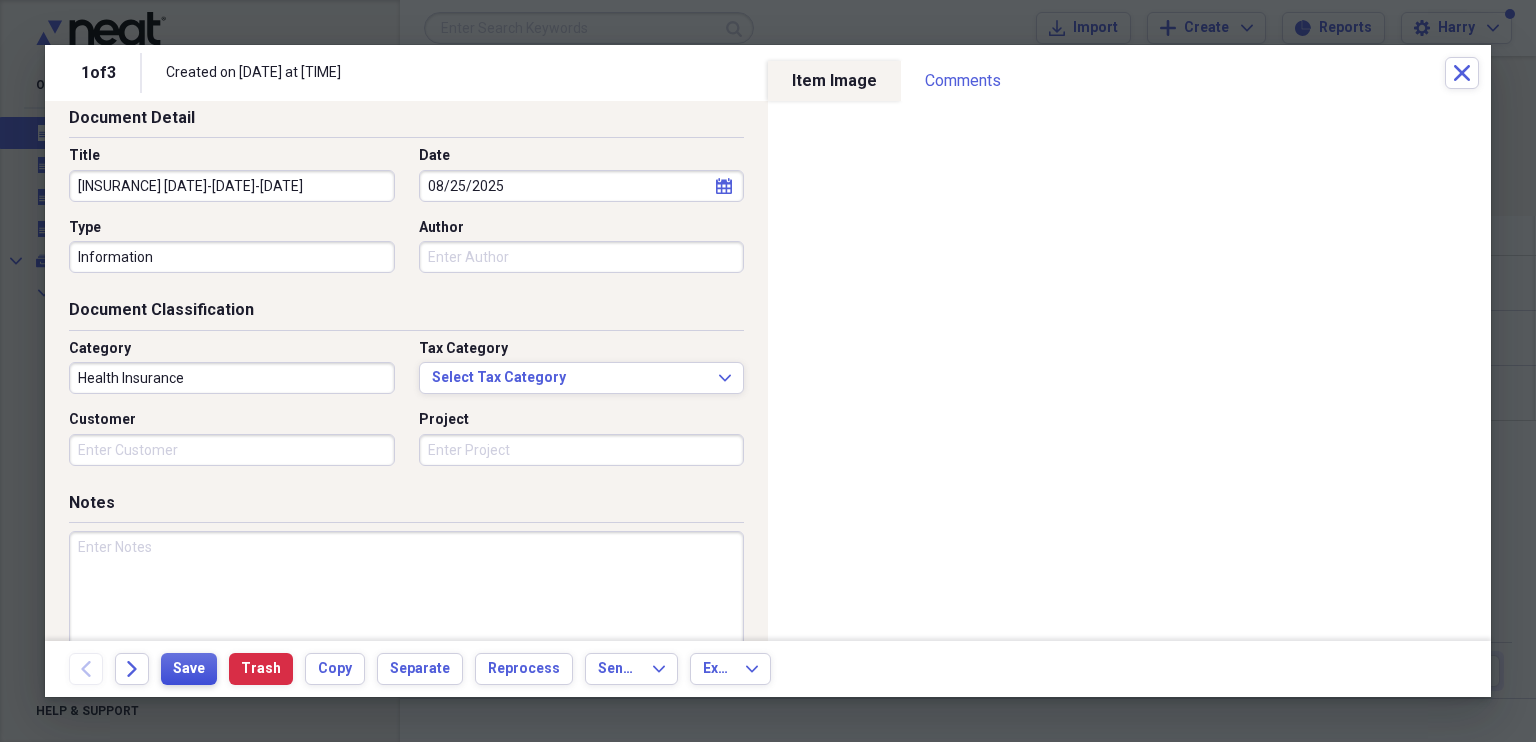 click on "Save" at bounding box center [189, 669] 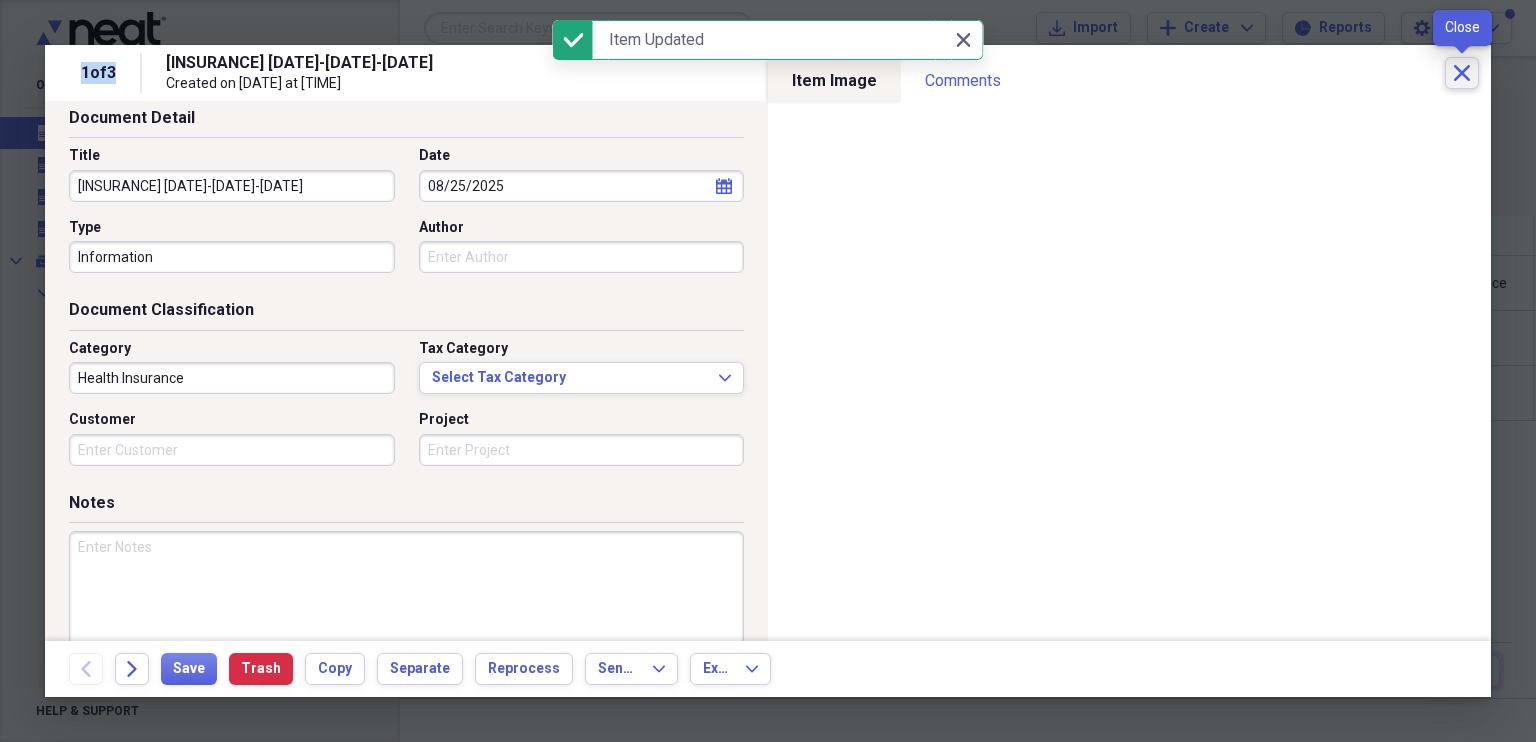 click on "Close" 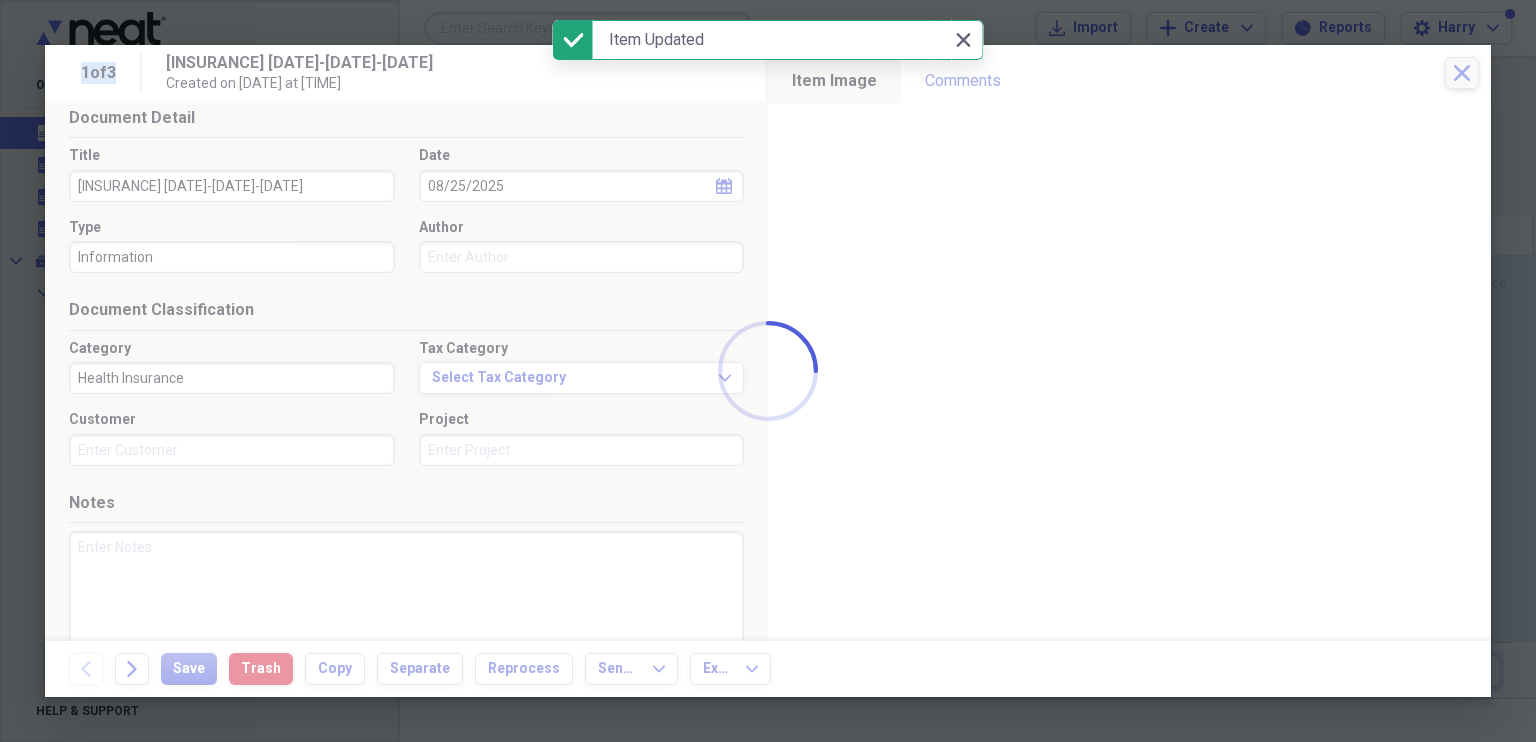 click at bounding box center (768, 371) 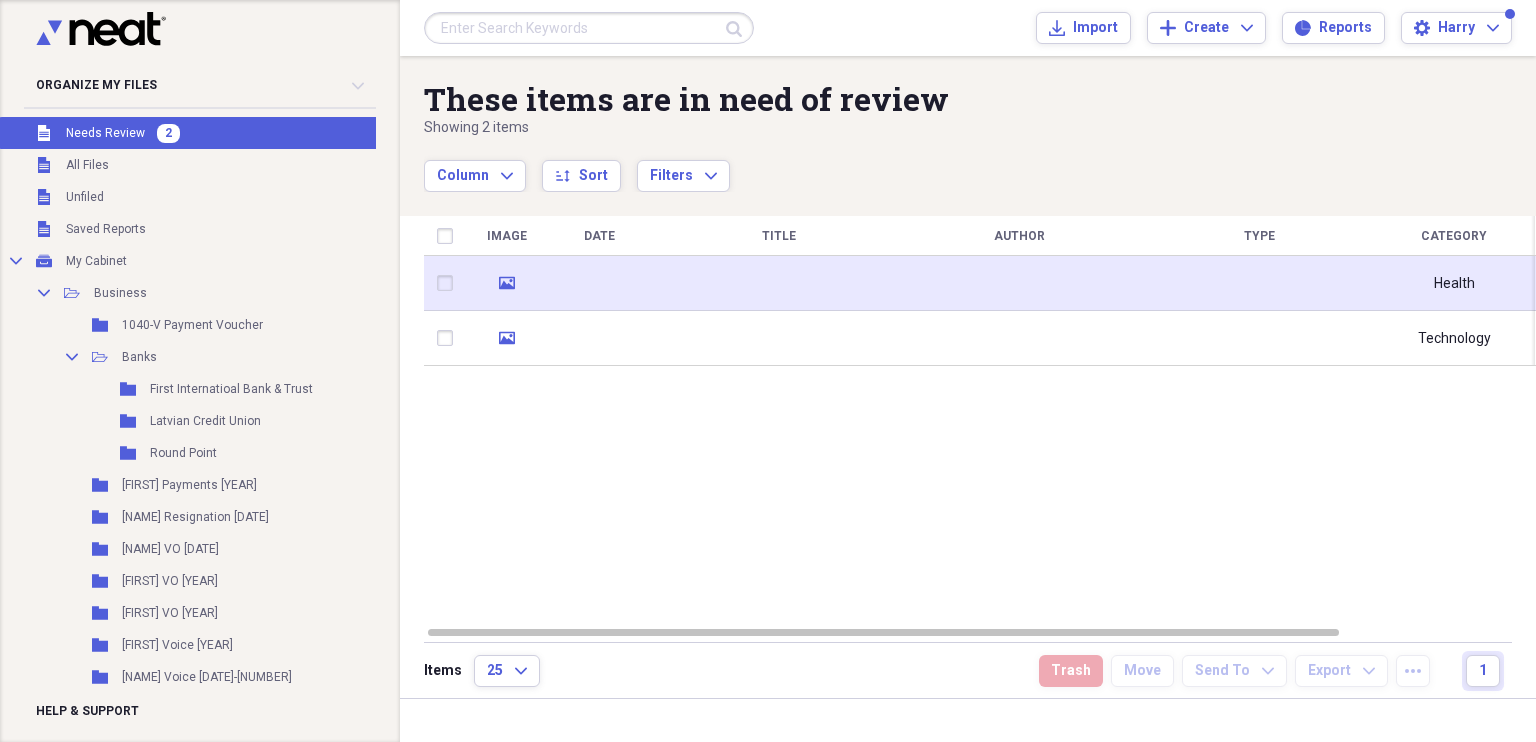 click at bounding box center (1019, 283) 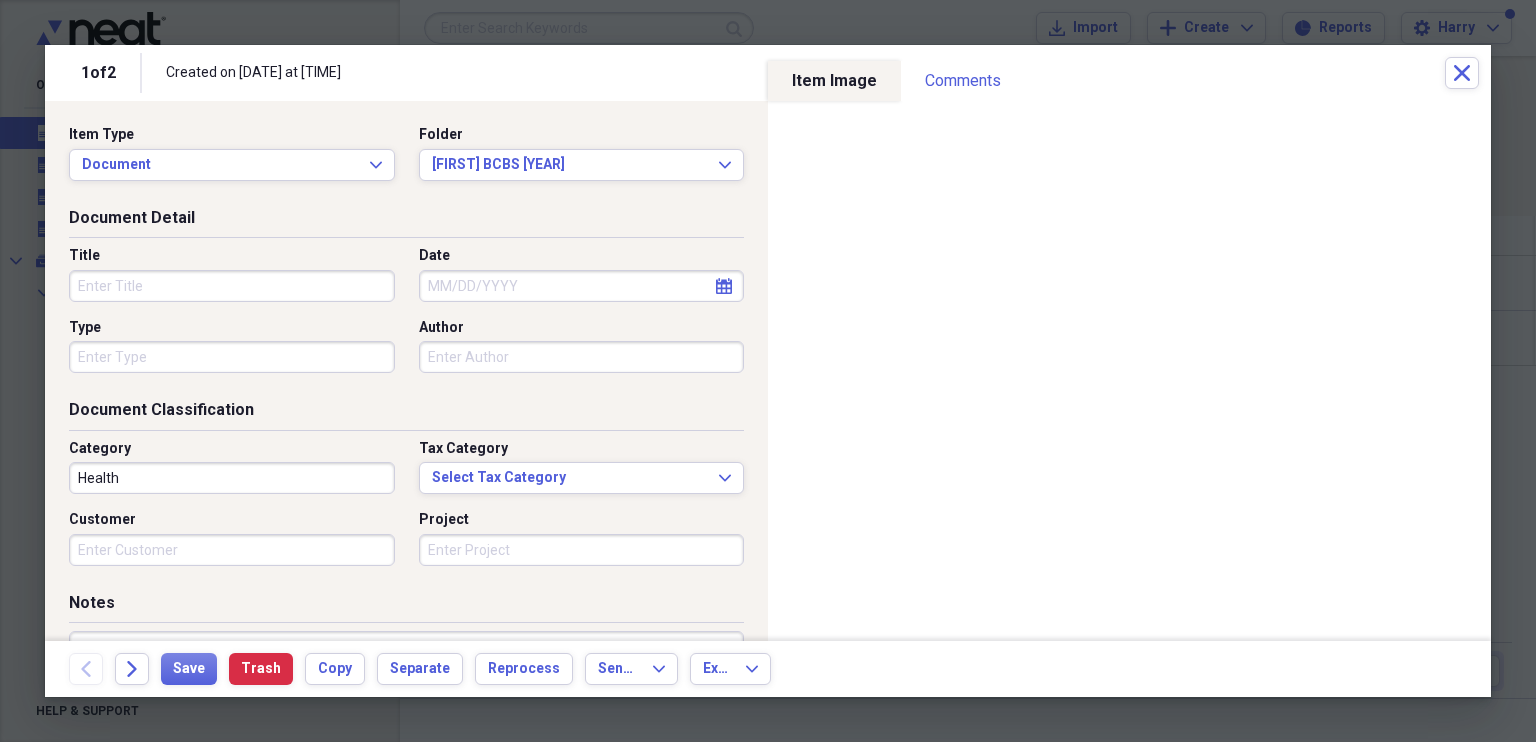 click on "Title" at bounding box center [232, 286] 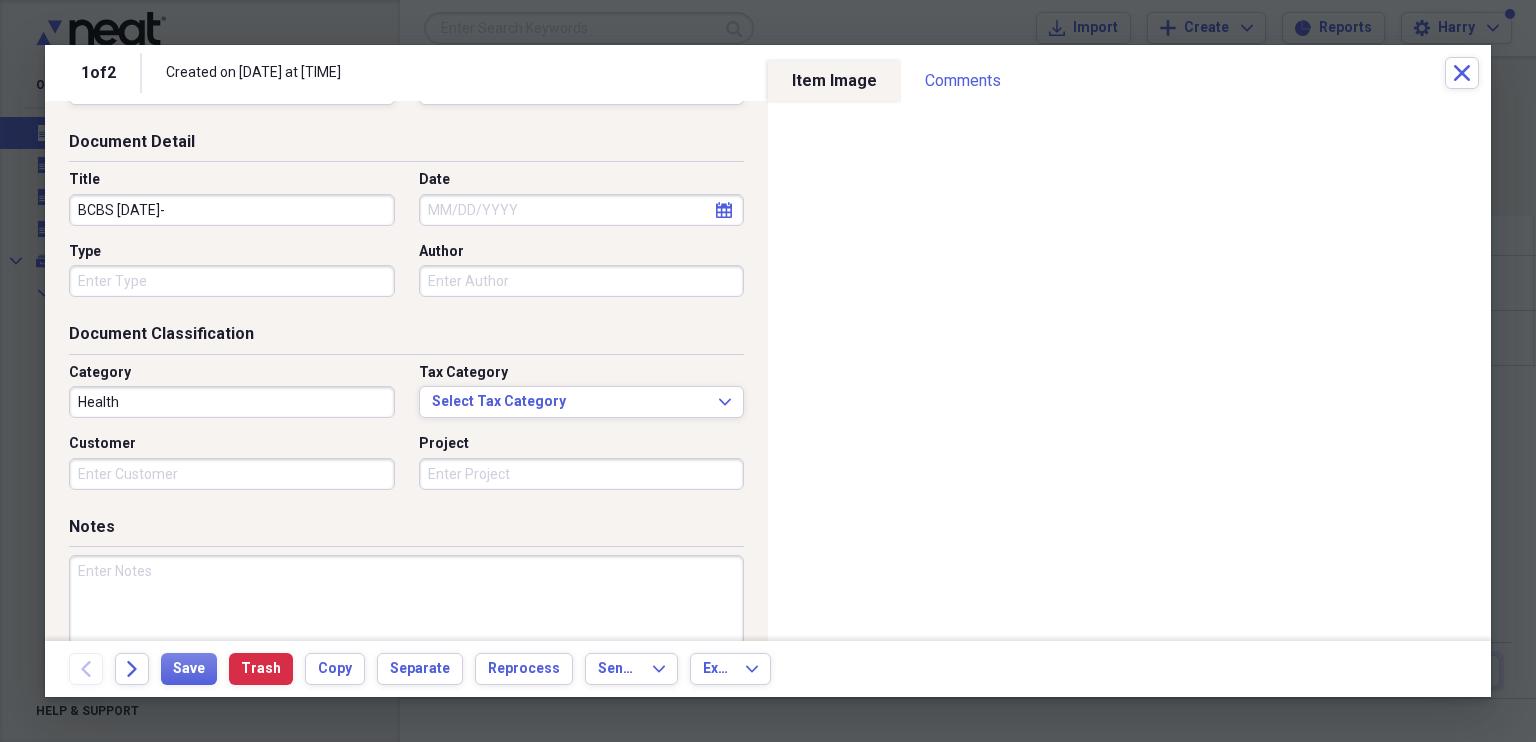 scroll, scrollTop: 0, scrollLeft: 0, axis: both 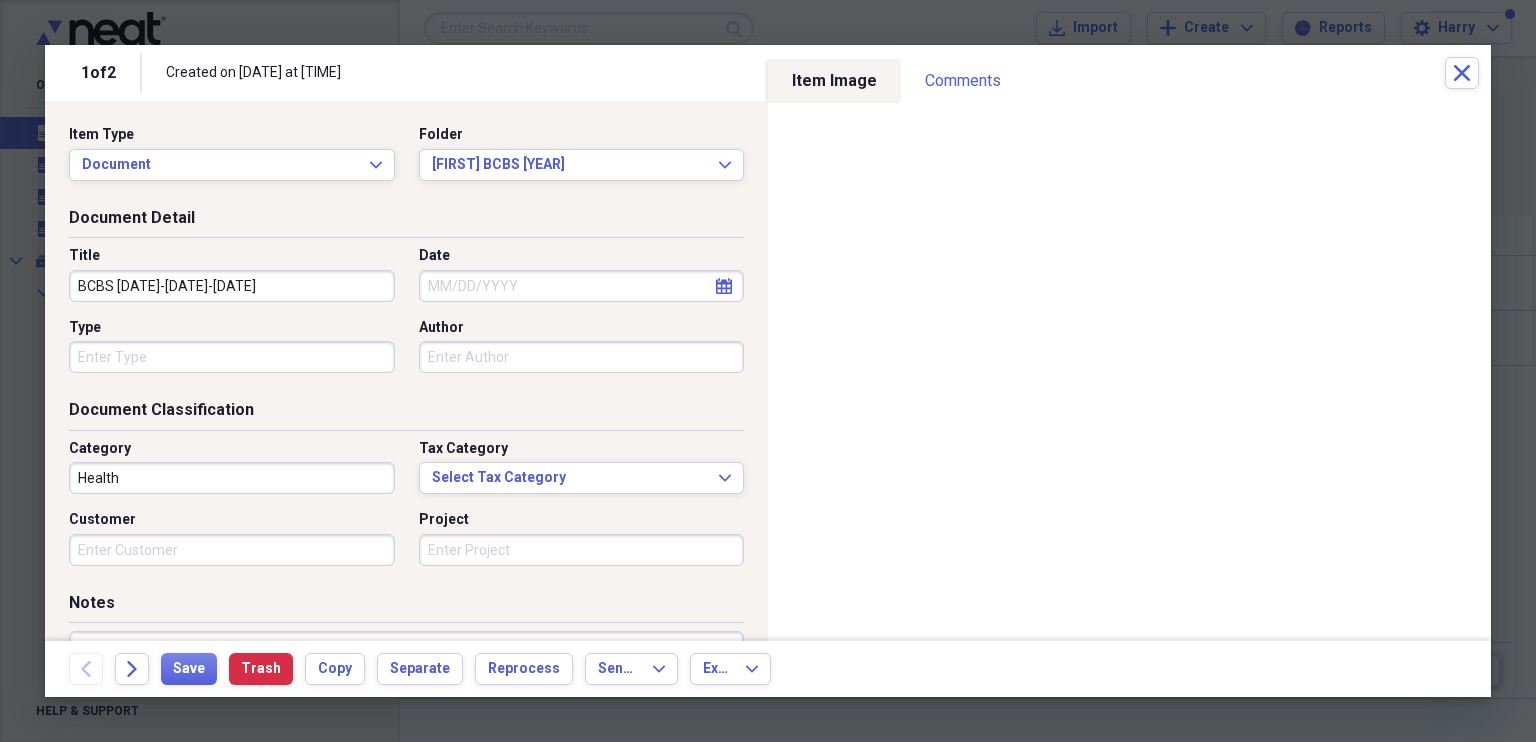 type on "BCBS [DATE]-[DATE]-[DATE]" 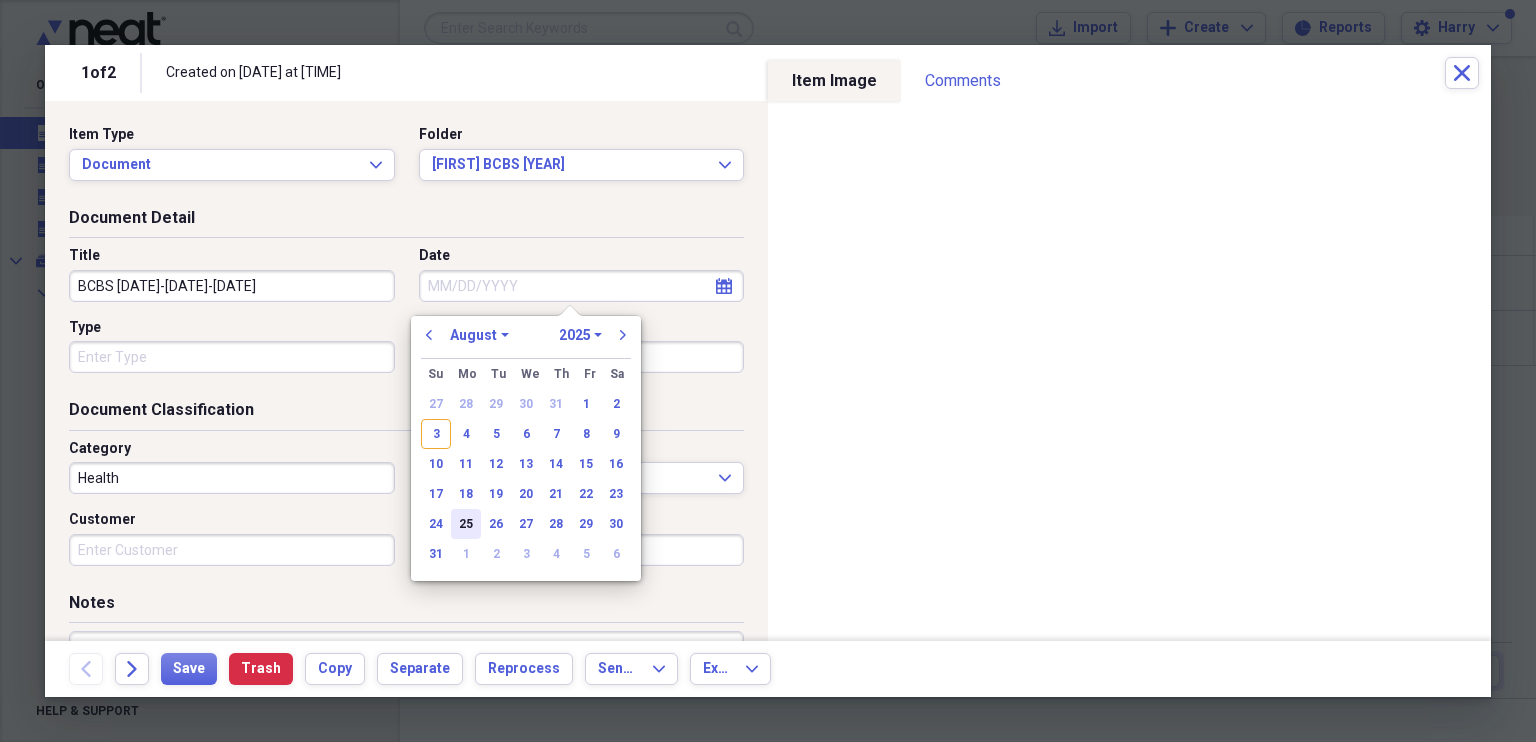 click on "25" at bounding box center (466, 524) 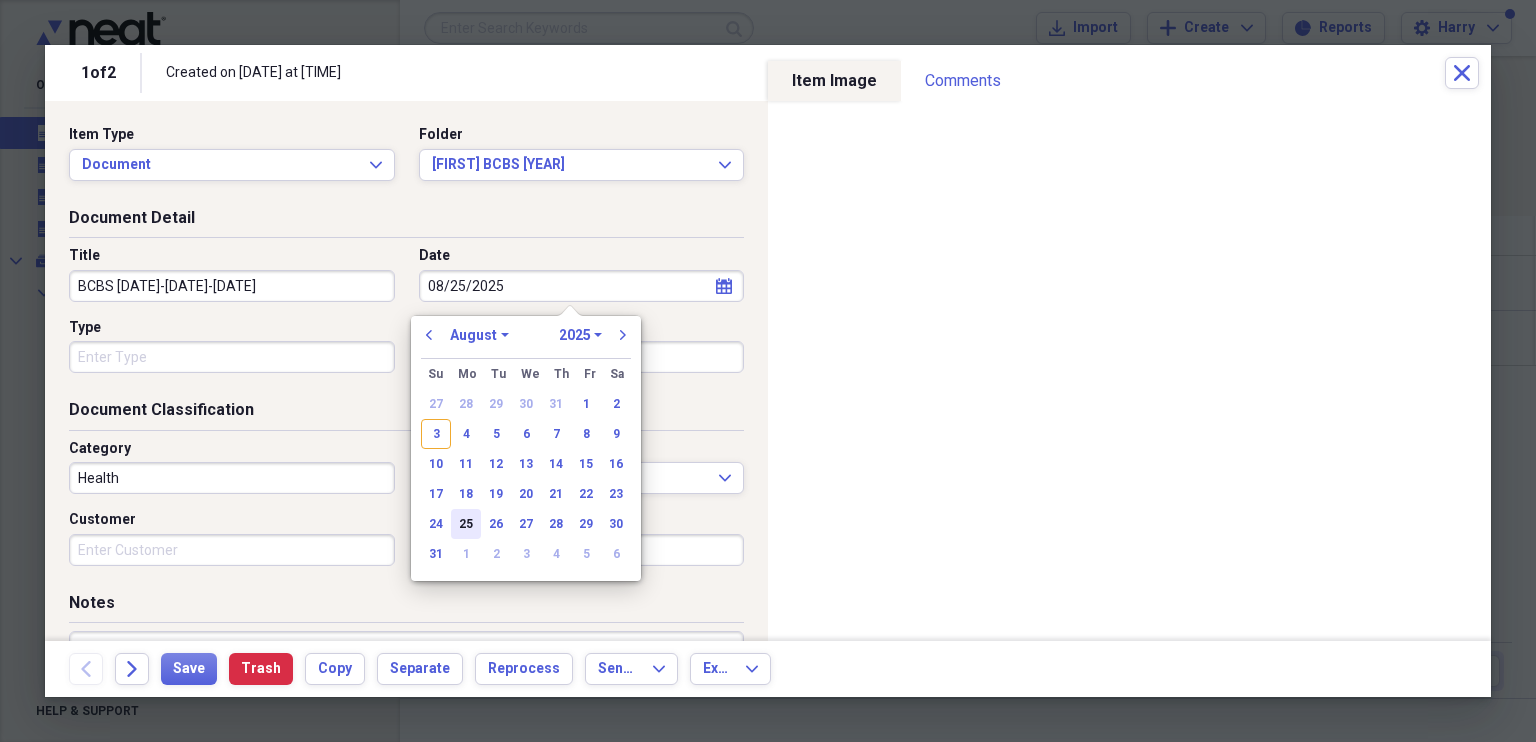 click on "Organize My Files 1 Collapse Unfiled Needs Review 1 Unfiled All Files Unfiled Unfiled Unfiled Saved Reports Collapse My Cabinet My Cabinet Add Folder Collapse Open Folder Business Add Folder Folder 1040-V Payment Voucher Add Folder Collapse Open Folder Banks Add Folder Folder First Internatioal Bank & Trust Add Folder Folder Latvian Credit Union Add Folder Folder Round Point Add Folder Folder [FIRST] Payments [YEAR] Add Folder Folder [FIRST] Resignation [YEAR] Add Folder Folder [FIRST] VO [YEAR] Add Folder Folder [FIRST] VO [YEAR] Add Folder Folder [FIRST] VO [YEAR] Add Folder Folder [FIRST] Voice [YEAR] Add Folder Folder [FIRST] Voice [YEAR]-1 Add Folder Folder [FIRST] Voice [YEAR] Add Folder Folder [FIRST] Voice [YEAR] Add Folder Folder [FIRST]'s Voice [YEAR] Add Folder Folder [FIRST]'s Voice Payments Add Folder Expand Folder E-500 Sales Tax Add Folder Folder VoiceTech [YEAR] Add Folder Folder VTA [YEAR] Add Folder Folder VTA [YEAR] Add Folder" at bounding box center (768, 371) 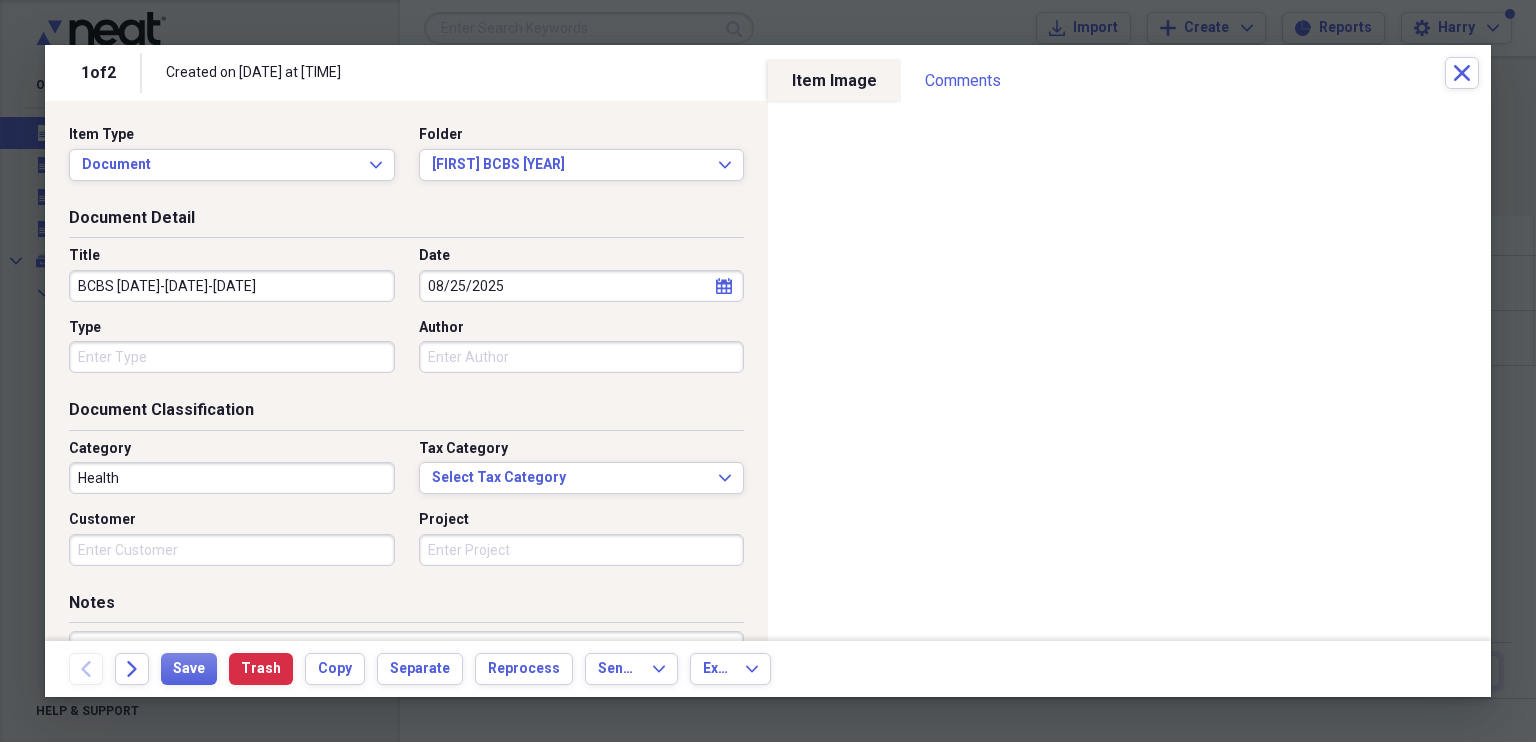 click on "Type" at bounding box center (232, 357) 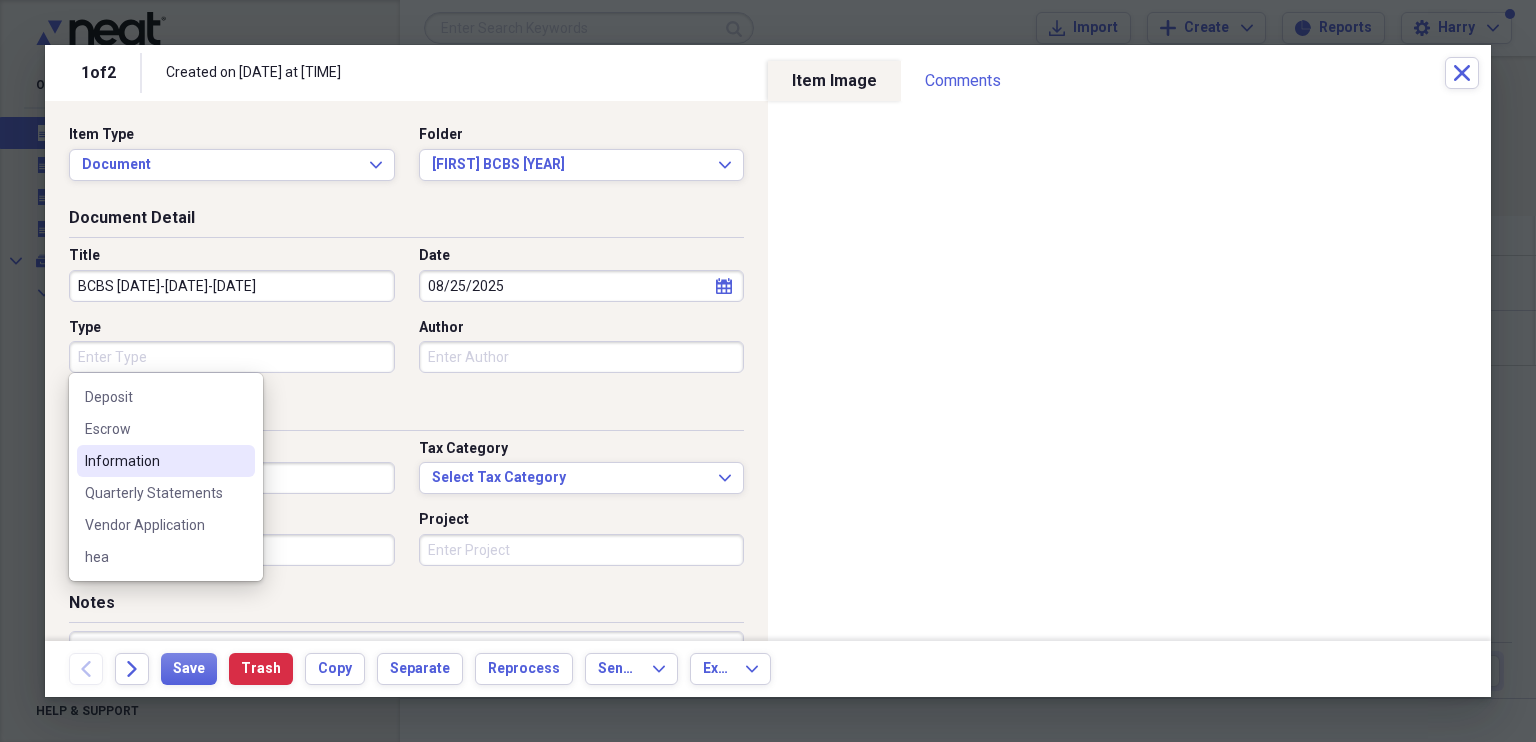 click on "Information" at bounding box center (154, 461) 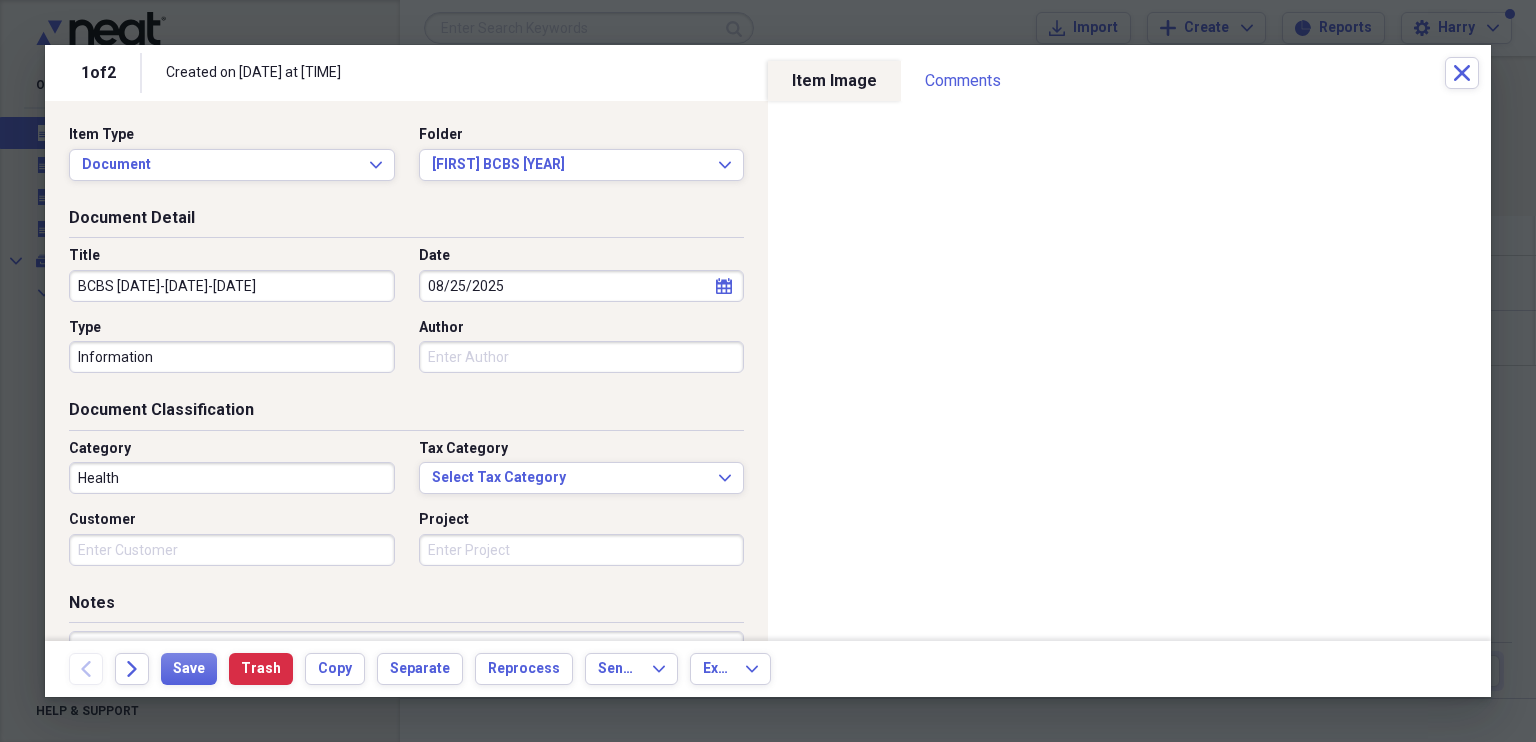 click on "Health" at bounding box center (232, 478) 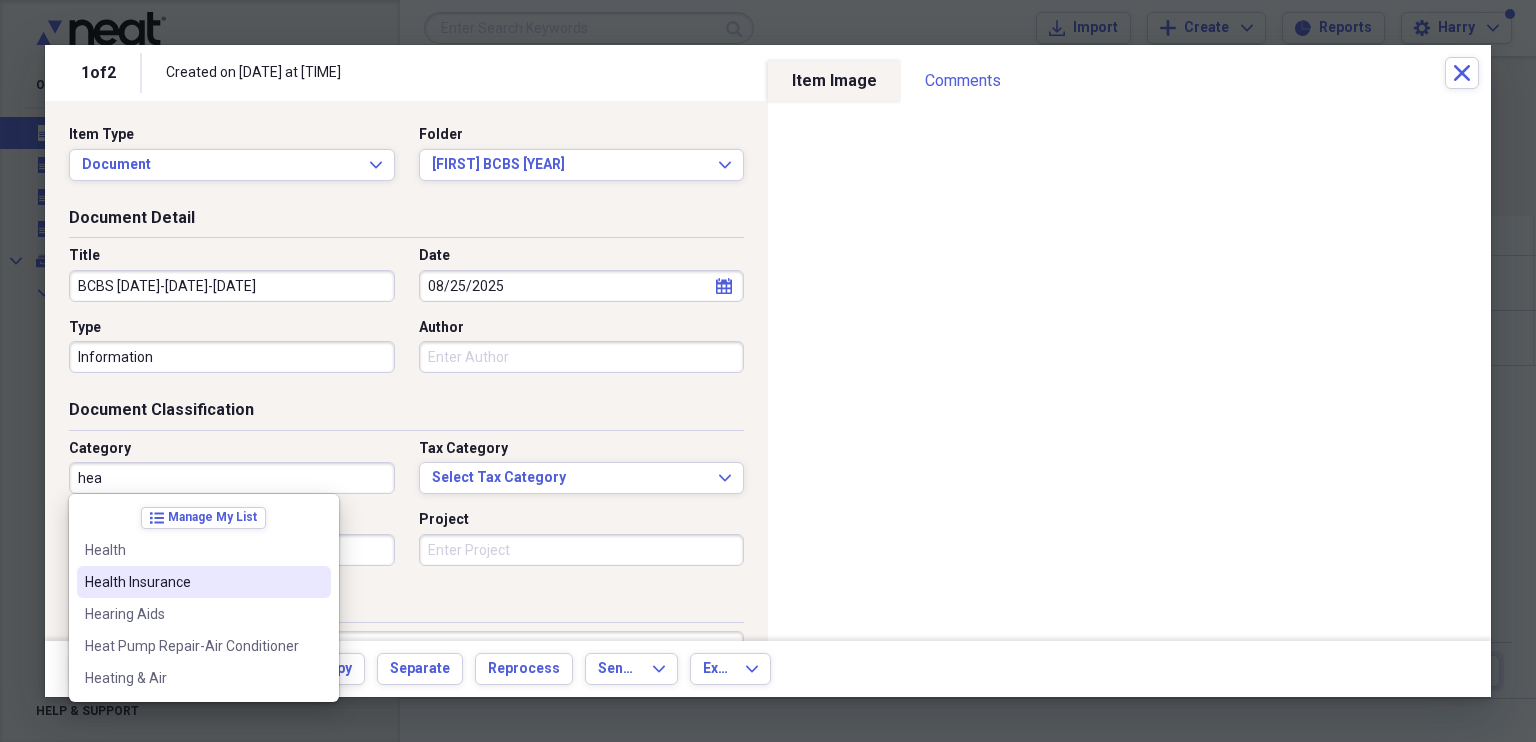 click on "Health Insurance" at bounding box center [192, 582] 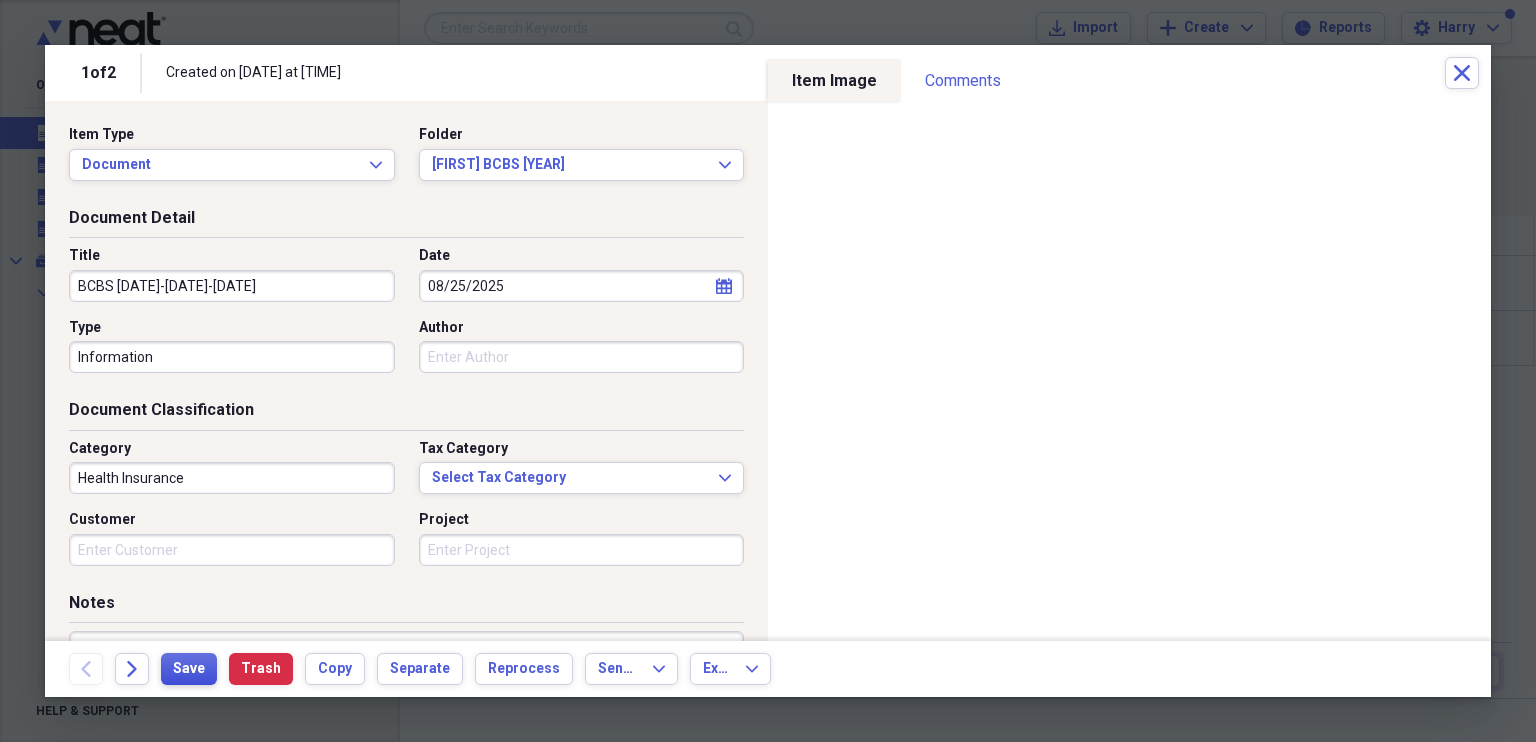 click on "Save" at bounding box center [189, 669] 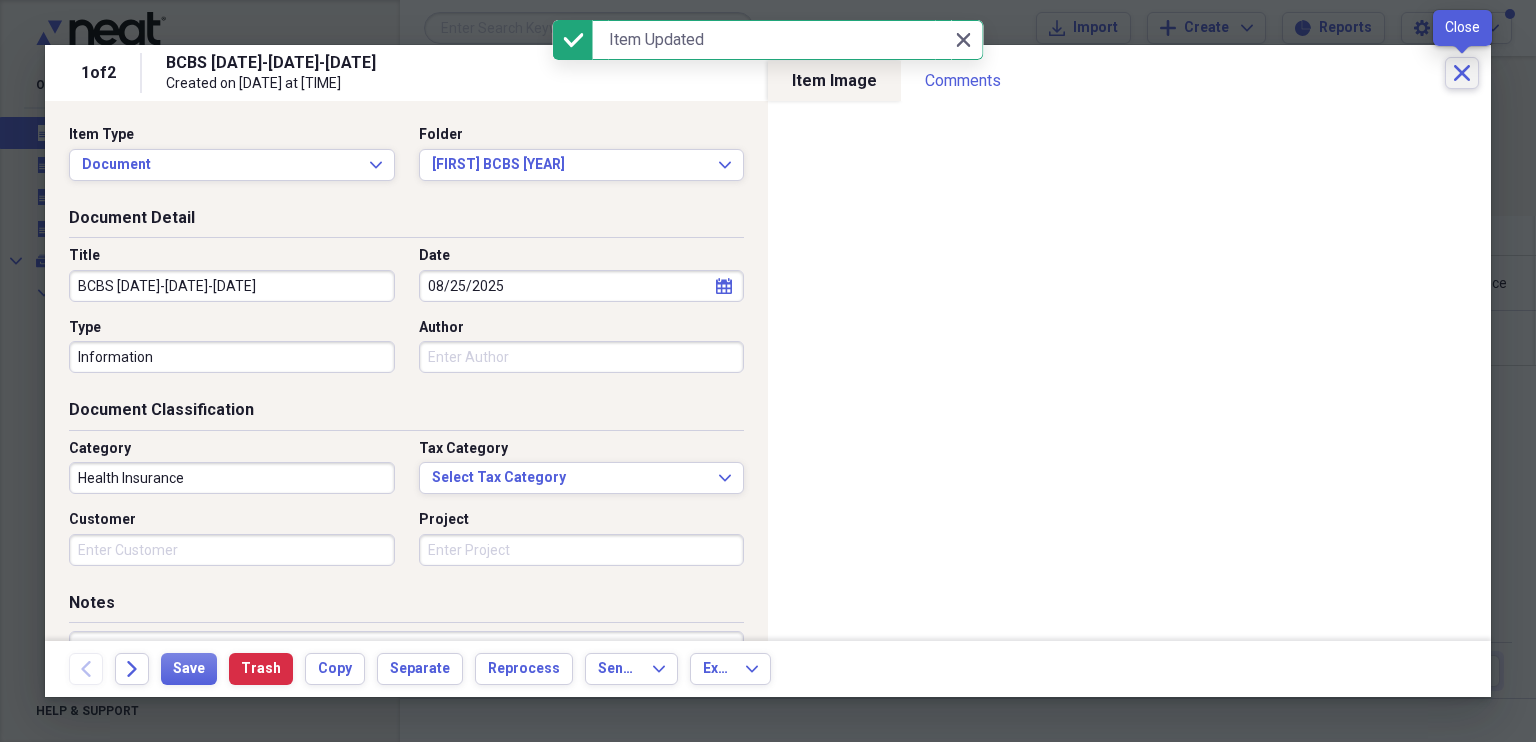 click on "Close" 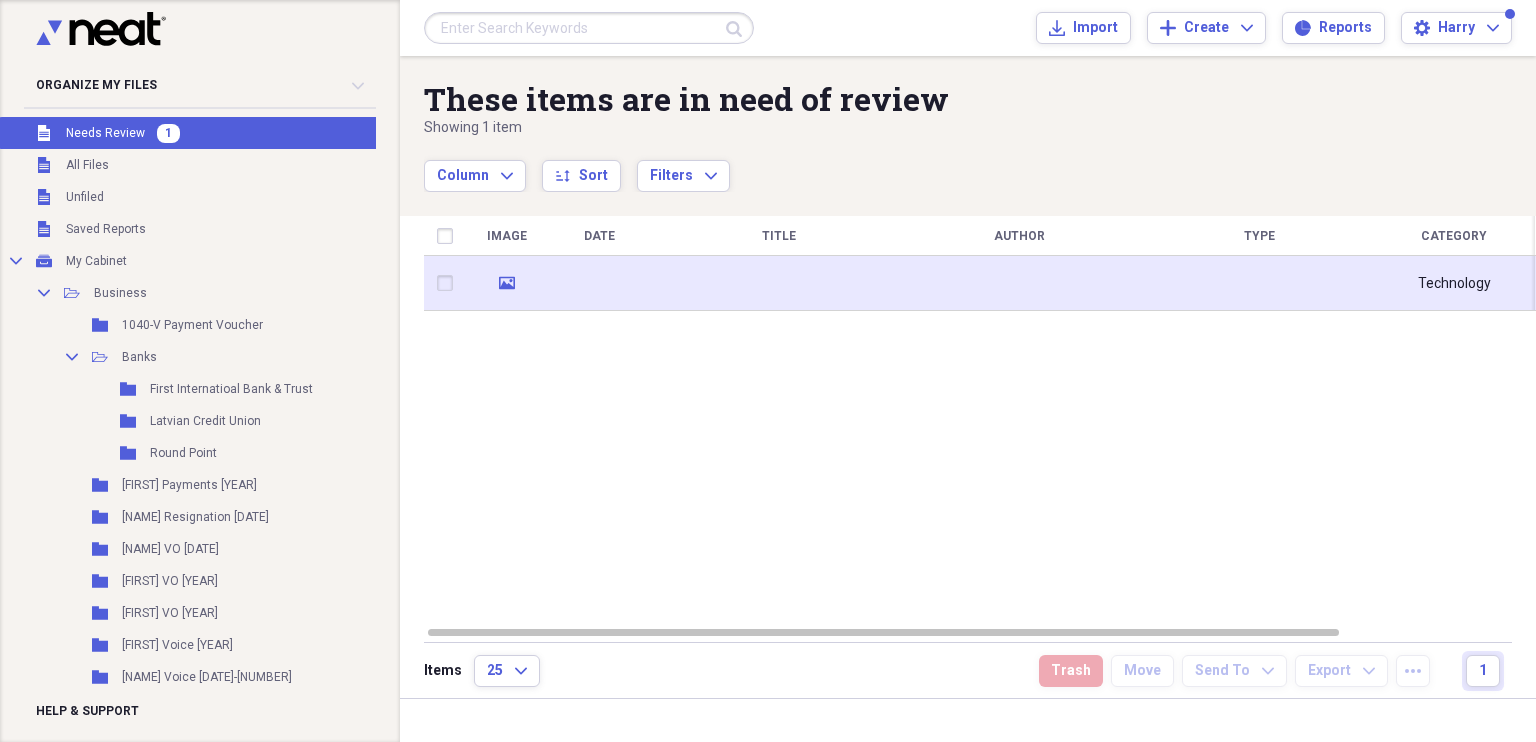 click at bounding box center (779, 283) 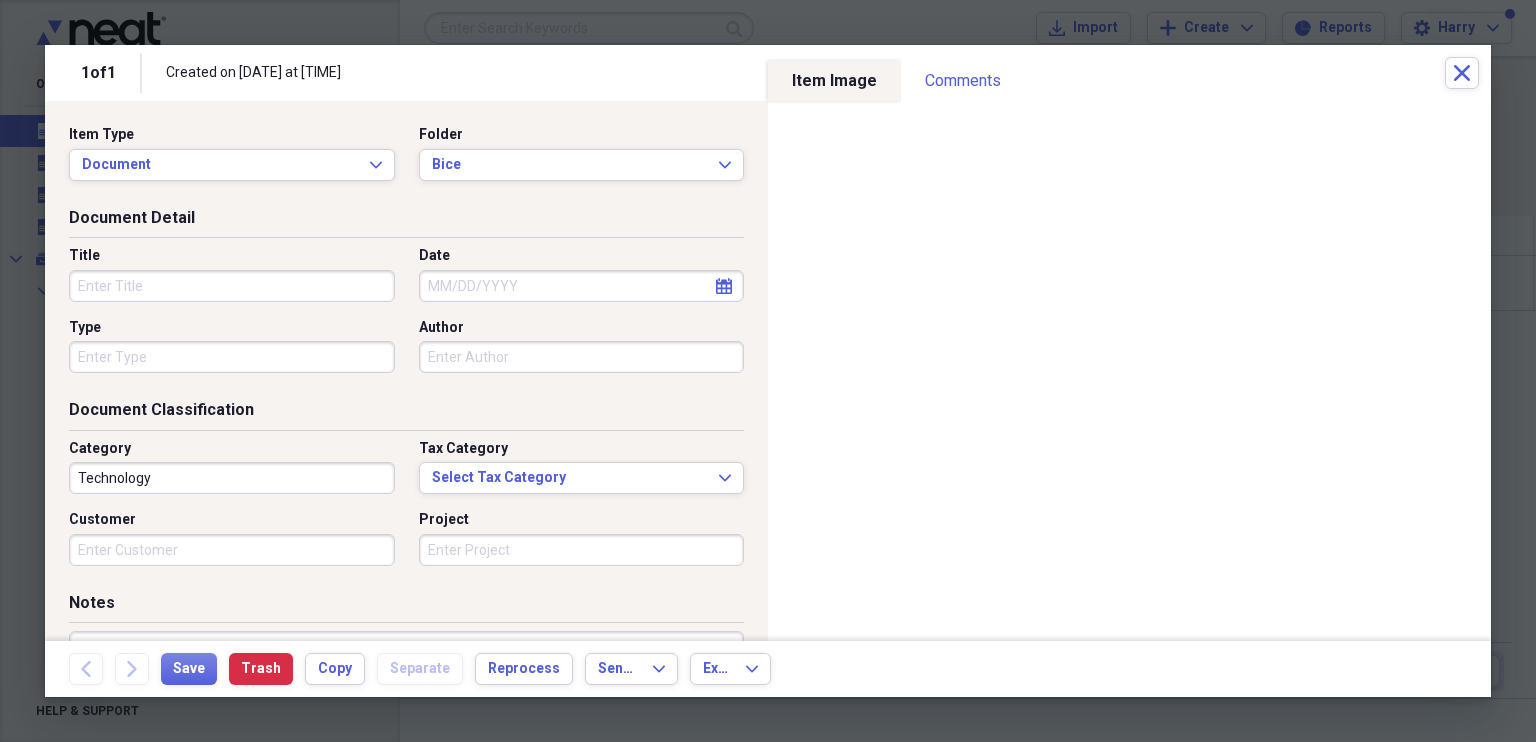 click on "Title" at bounding box center (232, 286) 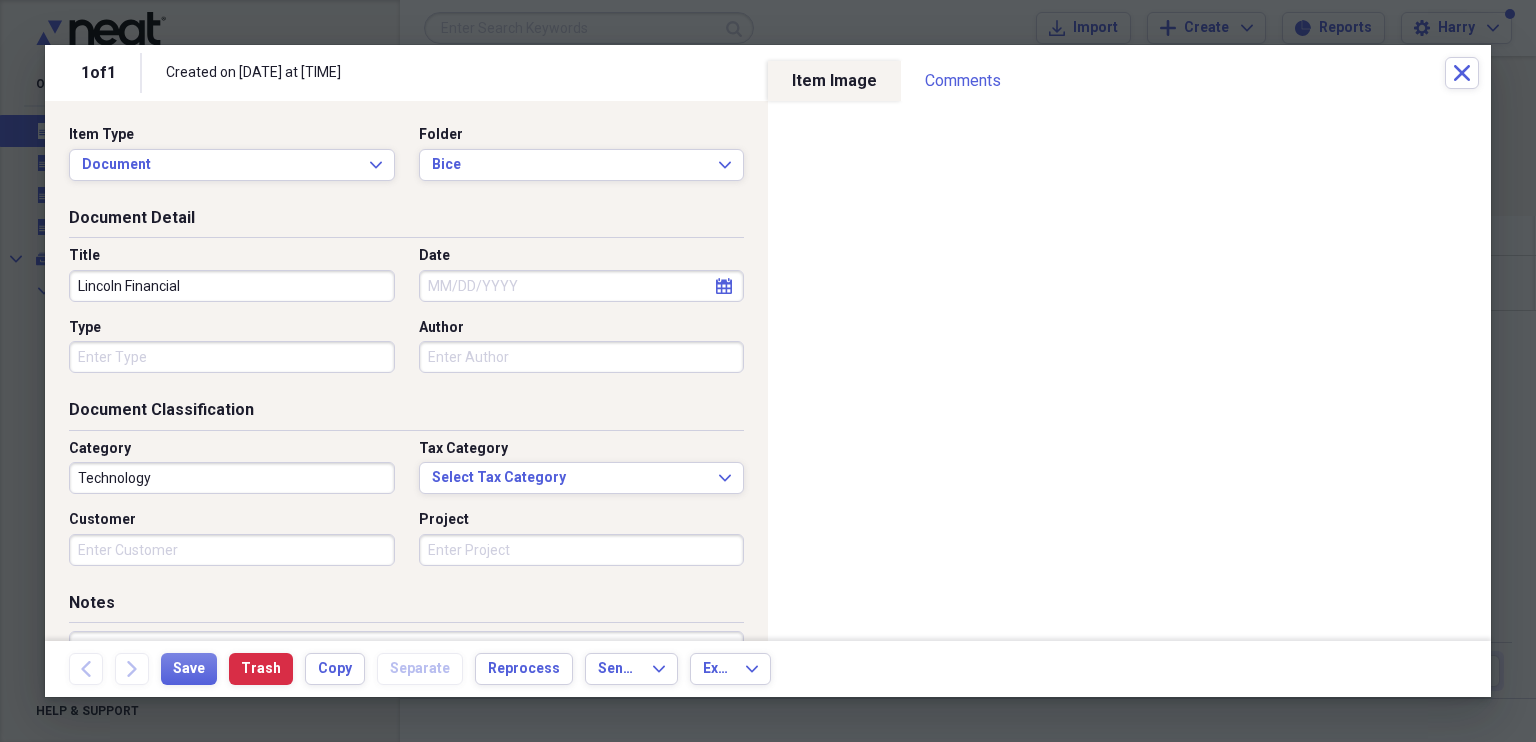 type on "Lincoln Financial" 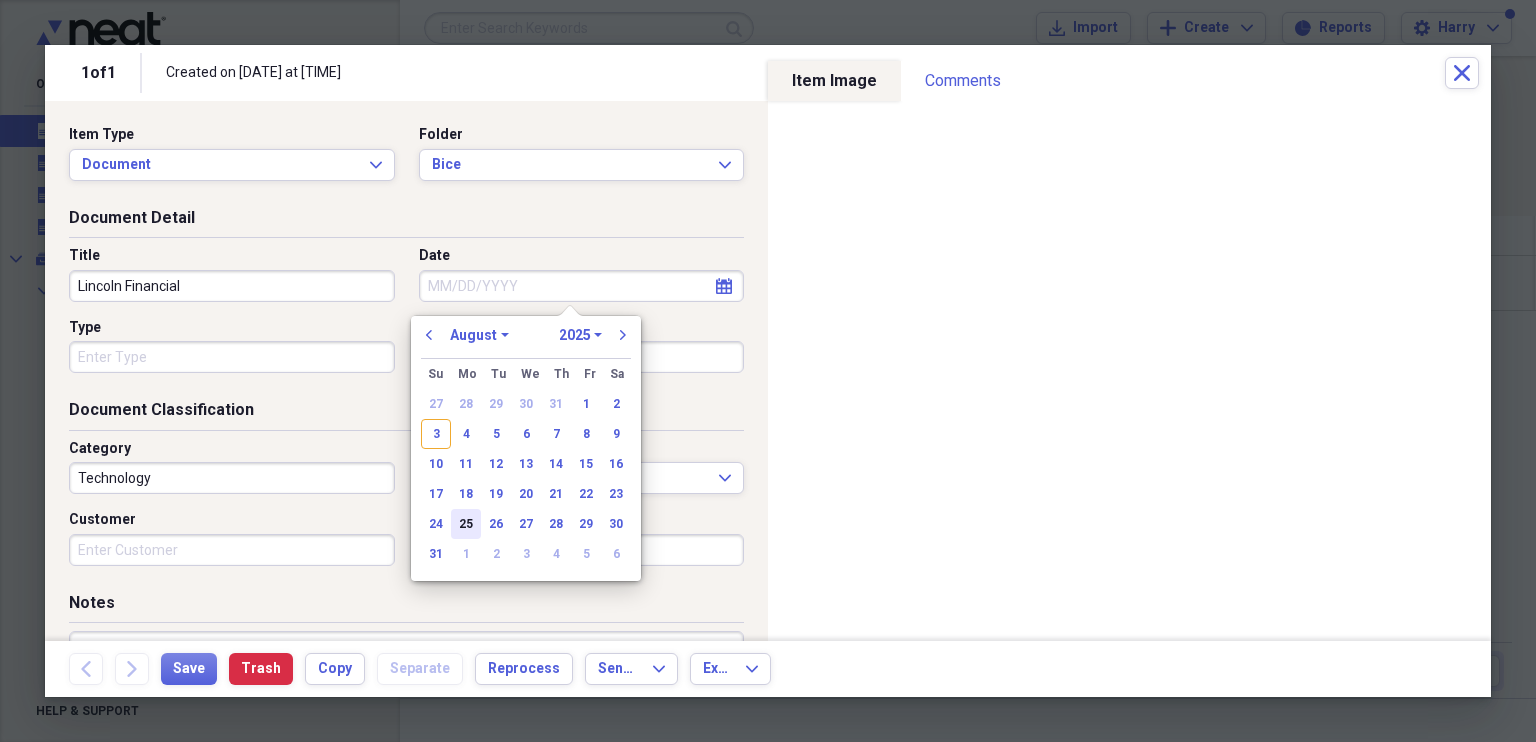 click on "25" at bounding box center [466, 524] 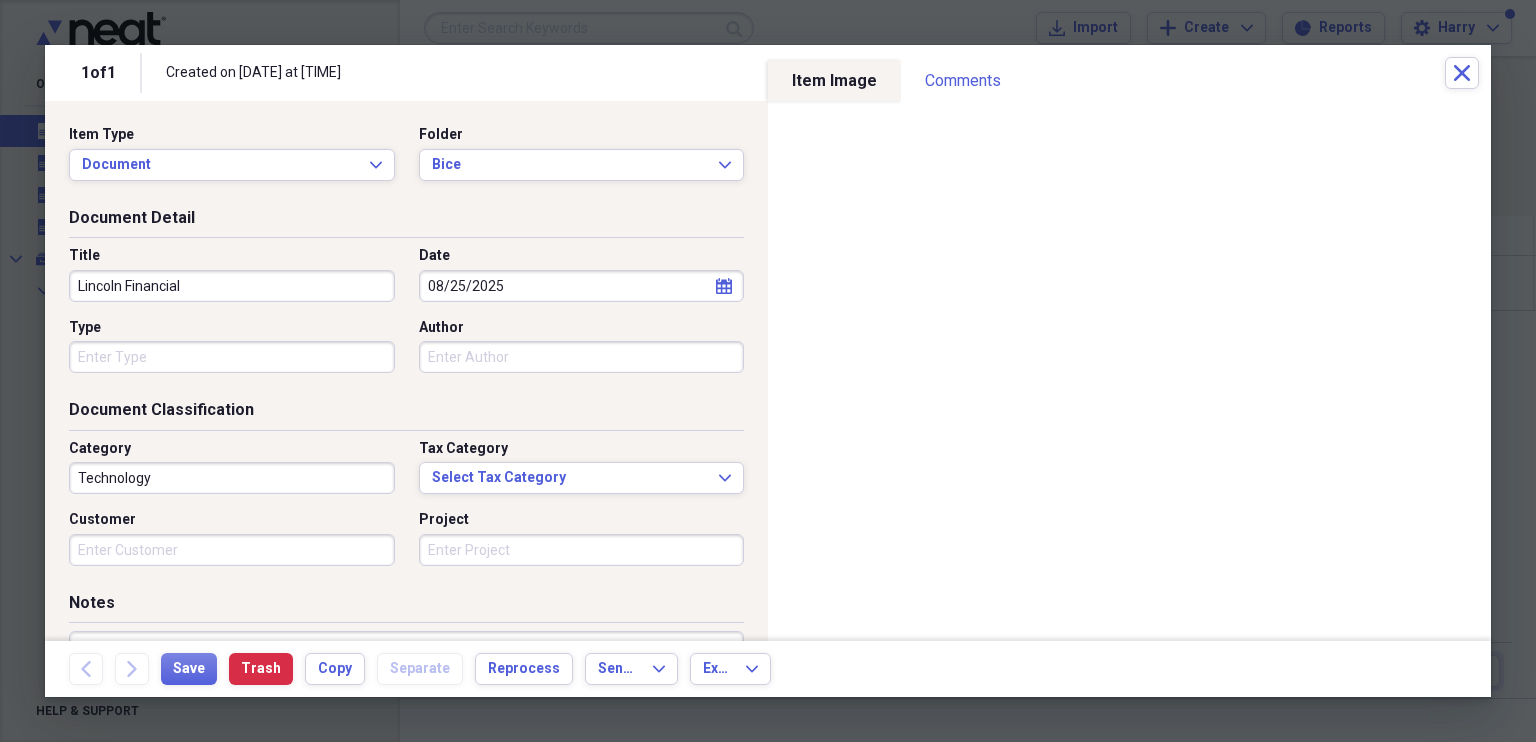 type on "08/25/2025" 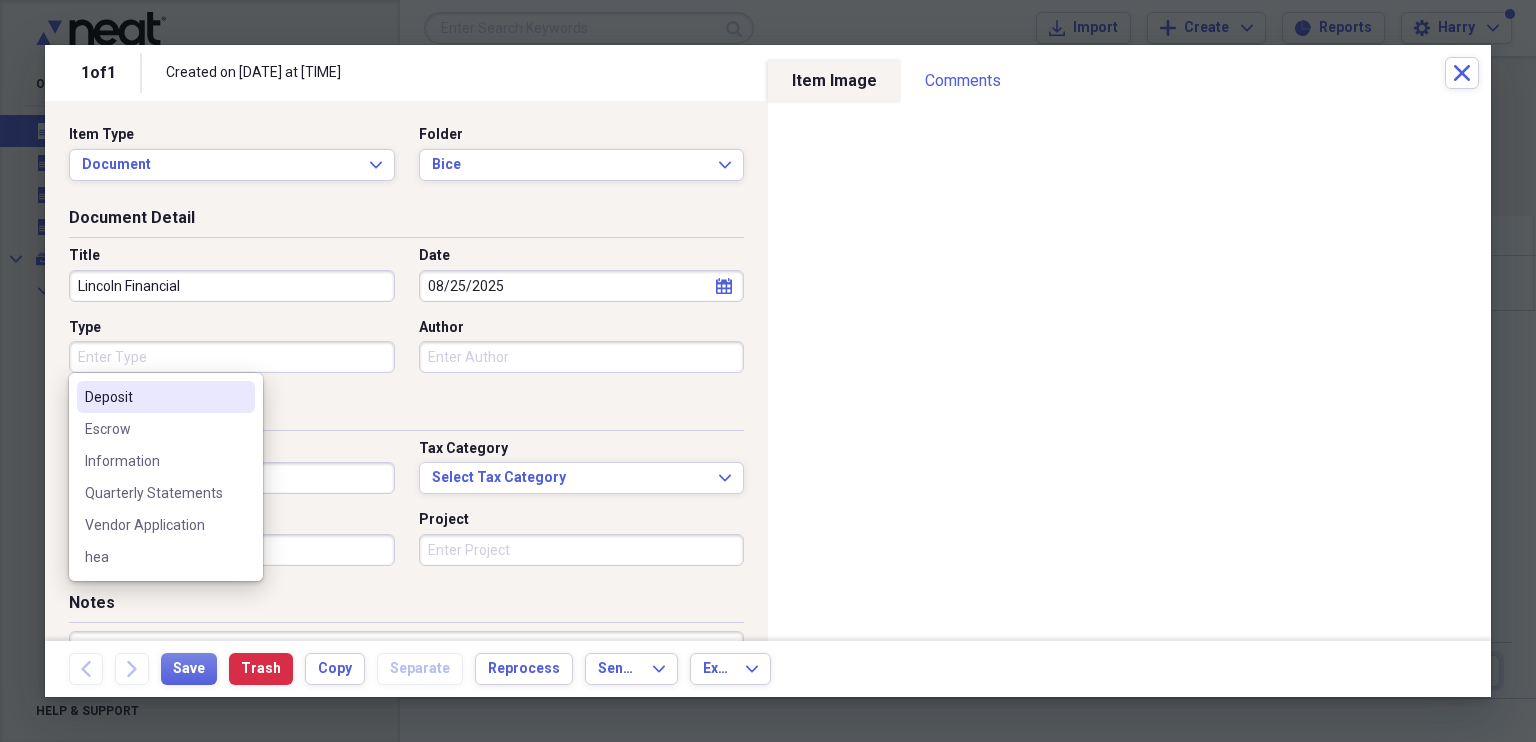 click on "Type" at bounding box center (232, 357) 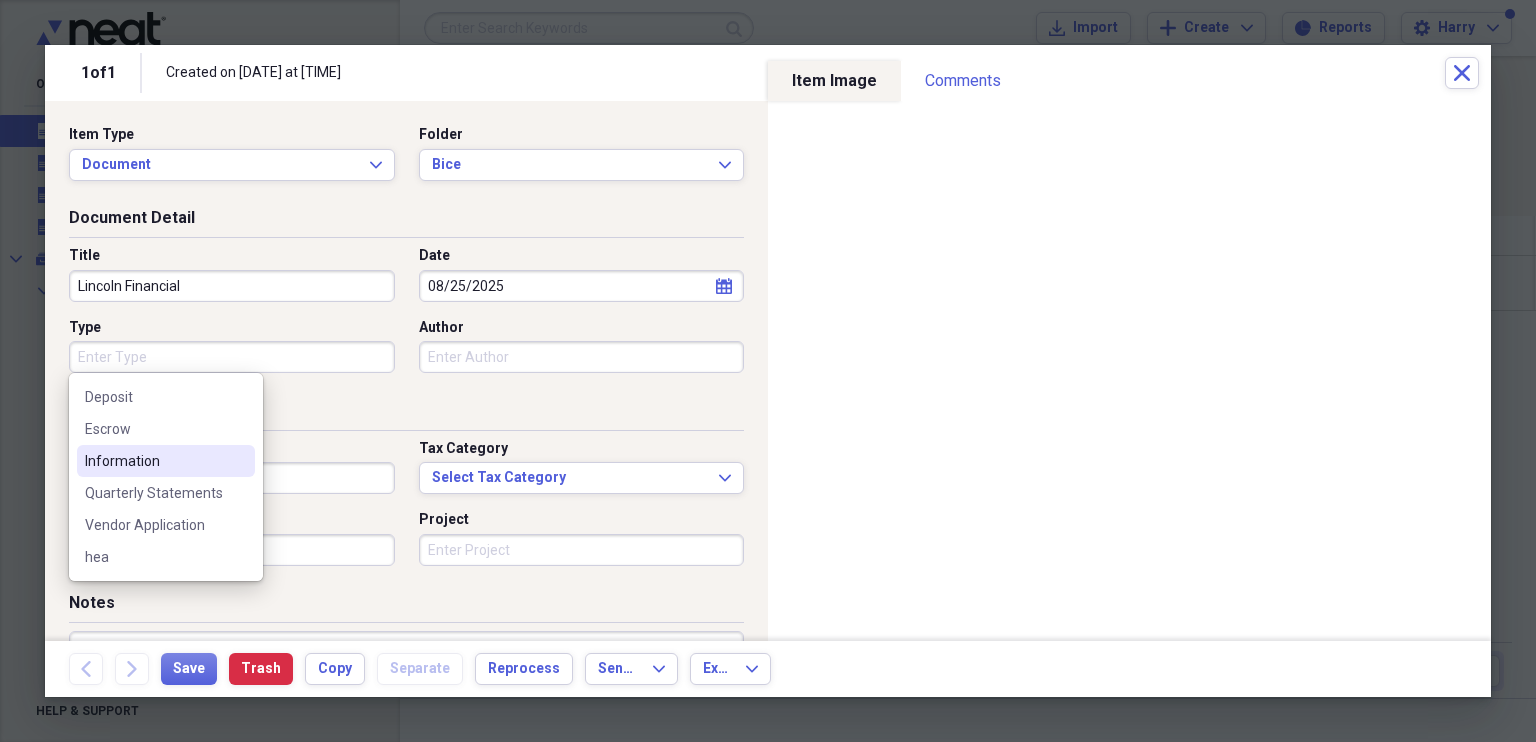 click on "Information" at bounding box center [154, 461] 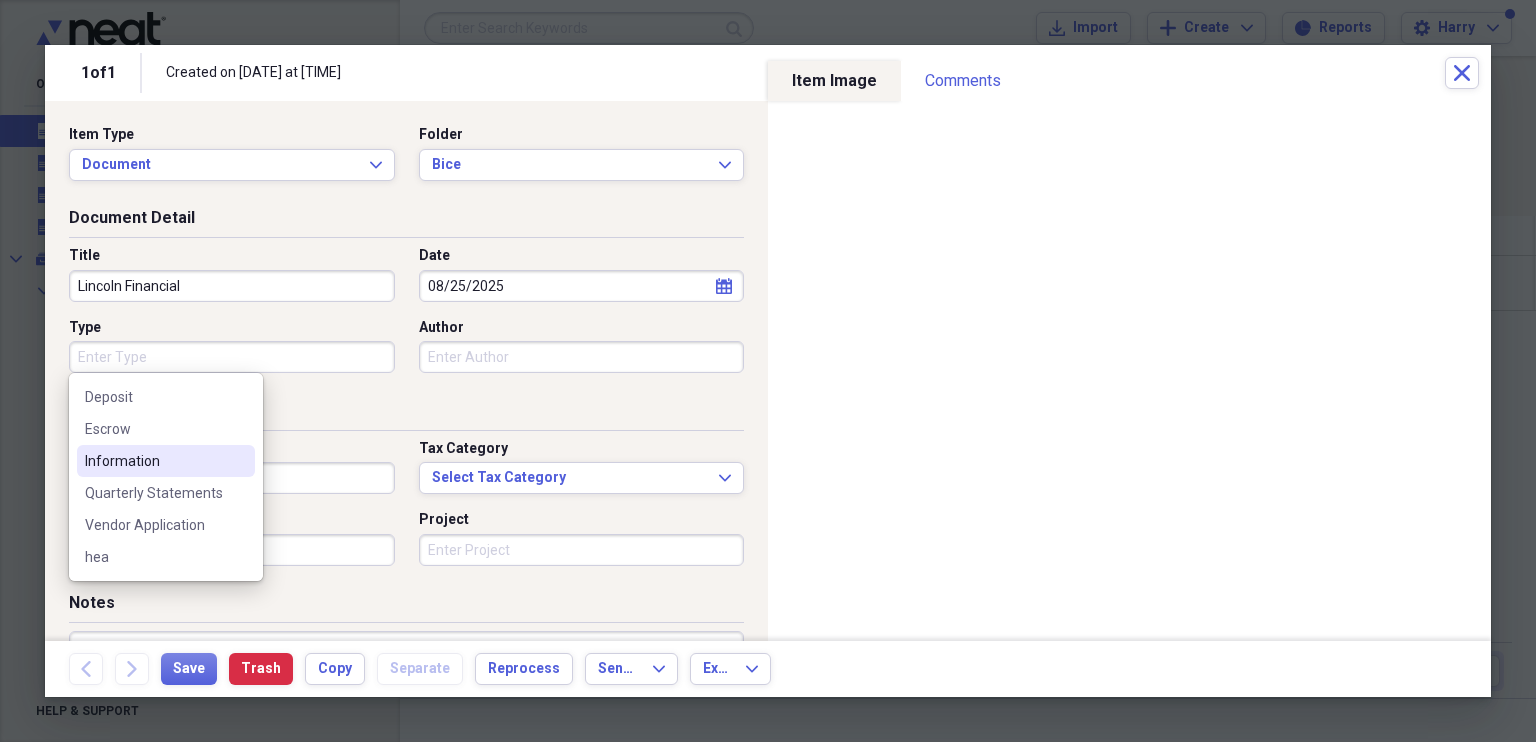 type on "Information" 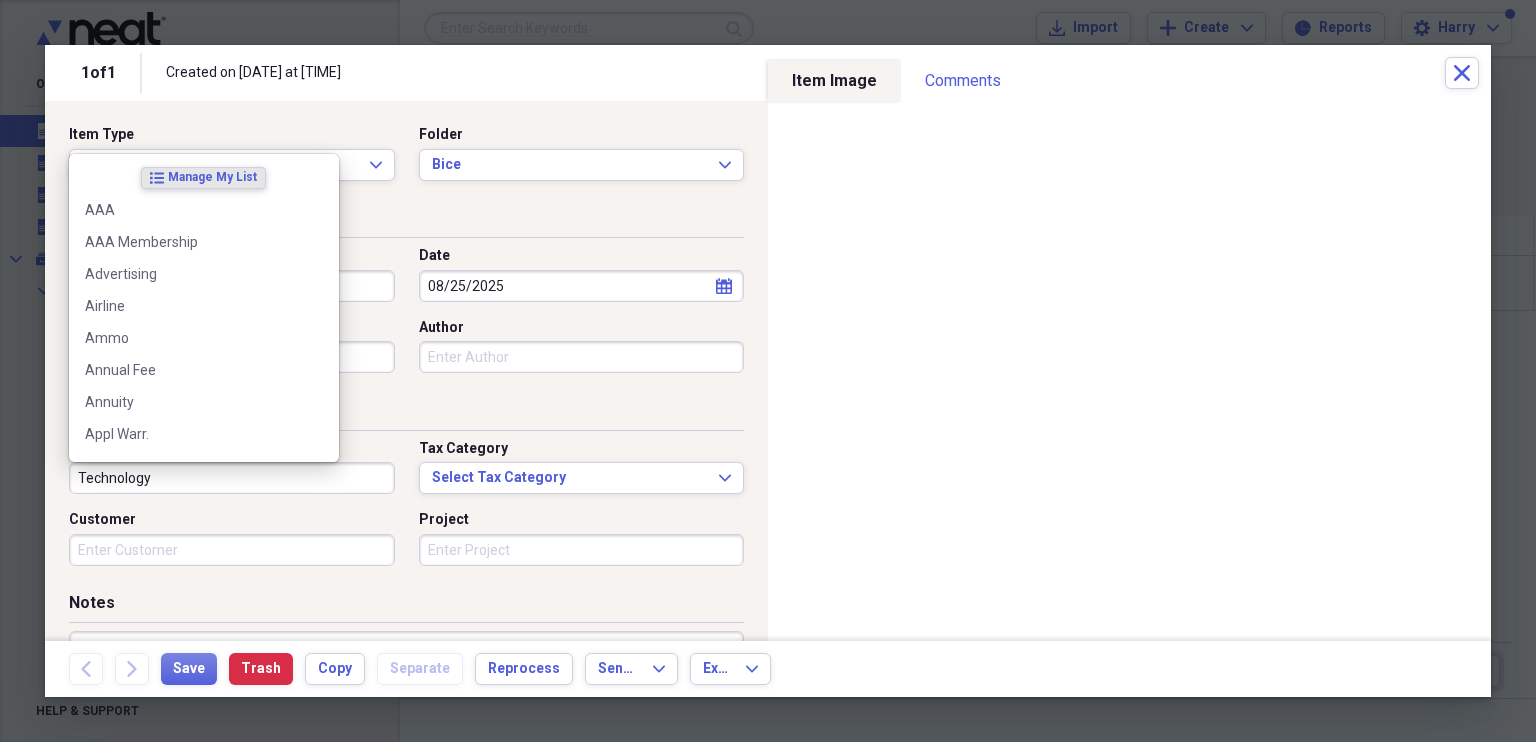 click on "Technology" at bounding box center [232, 478] 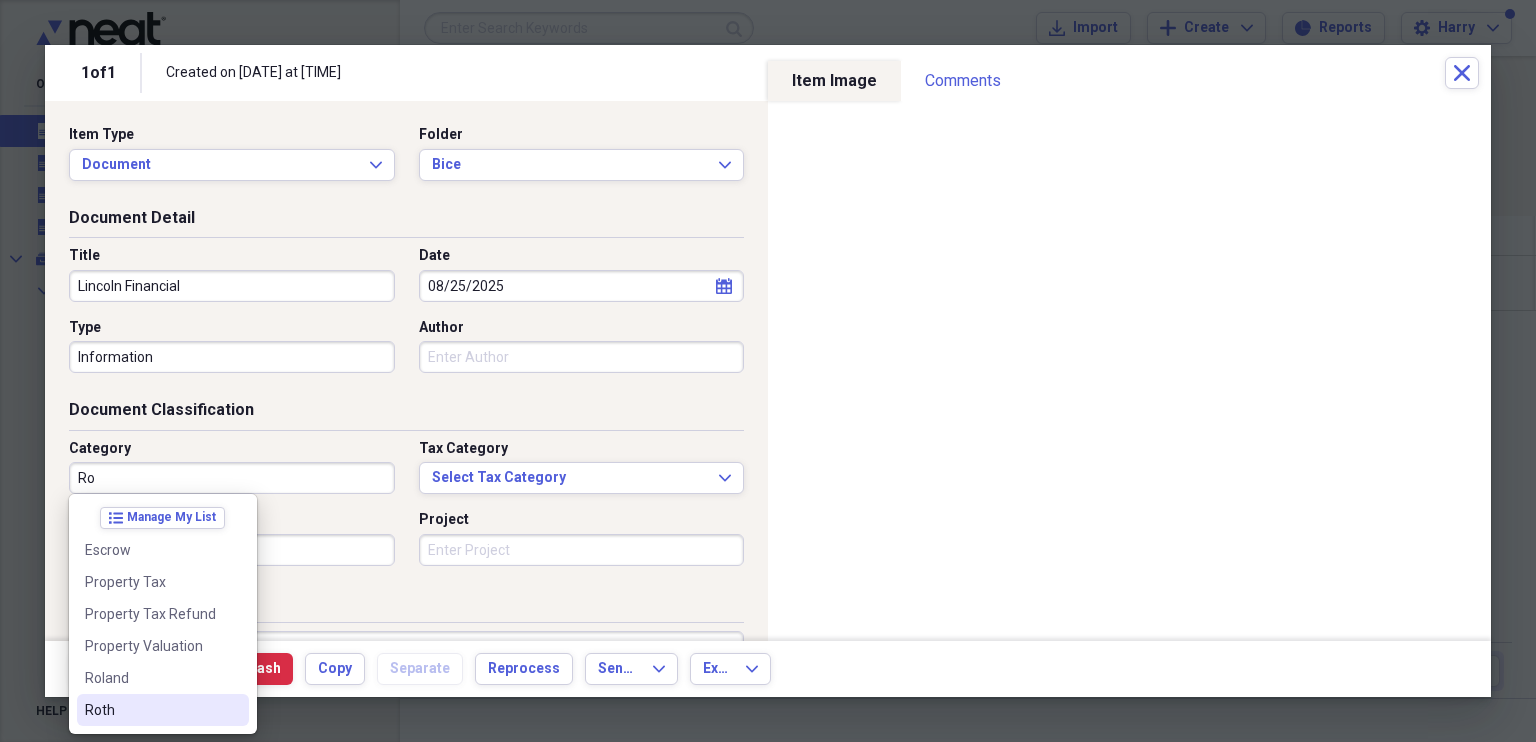 click on "Roth" at bounding box center (151, 710) 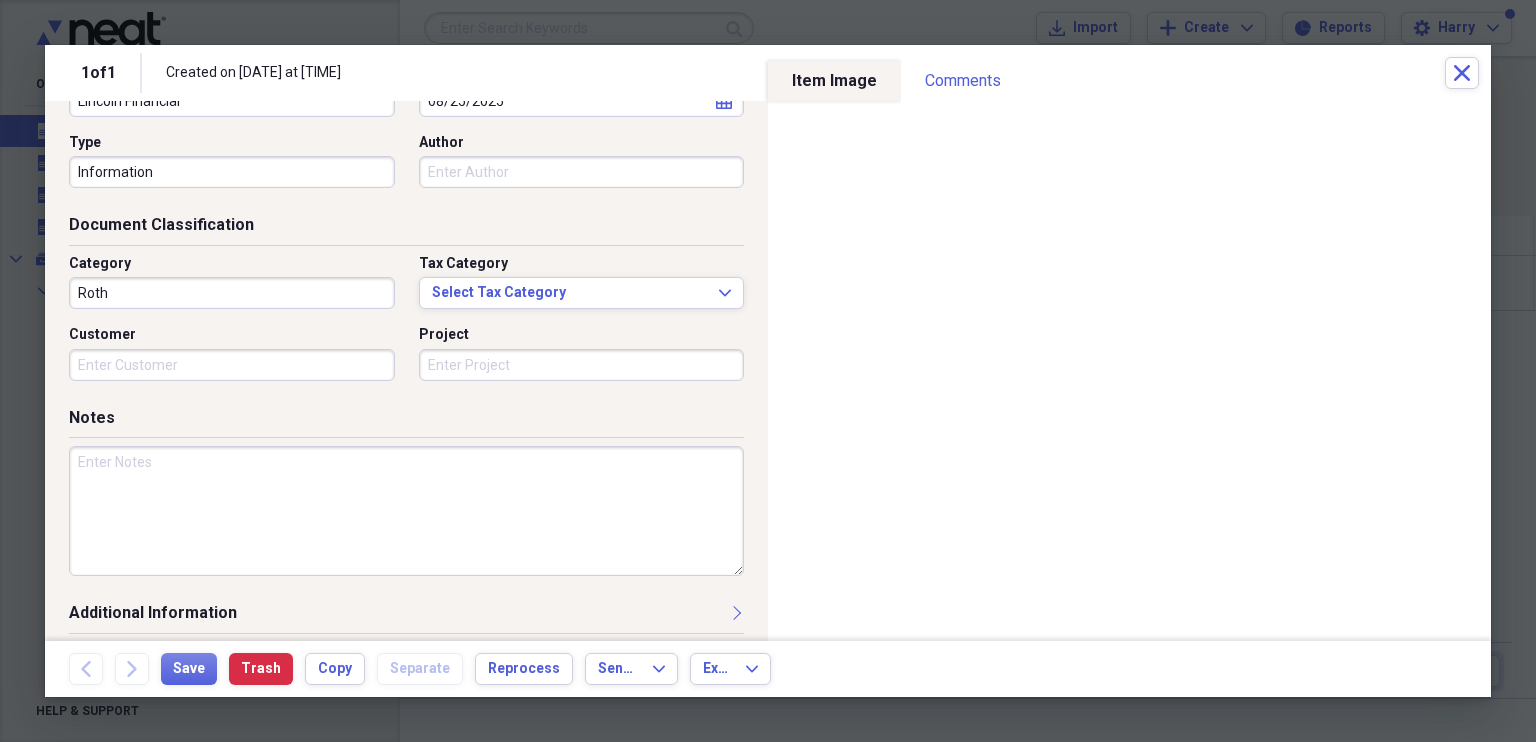scroll, scrollTop: 193, scrollLeft: 0, axis: vertical 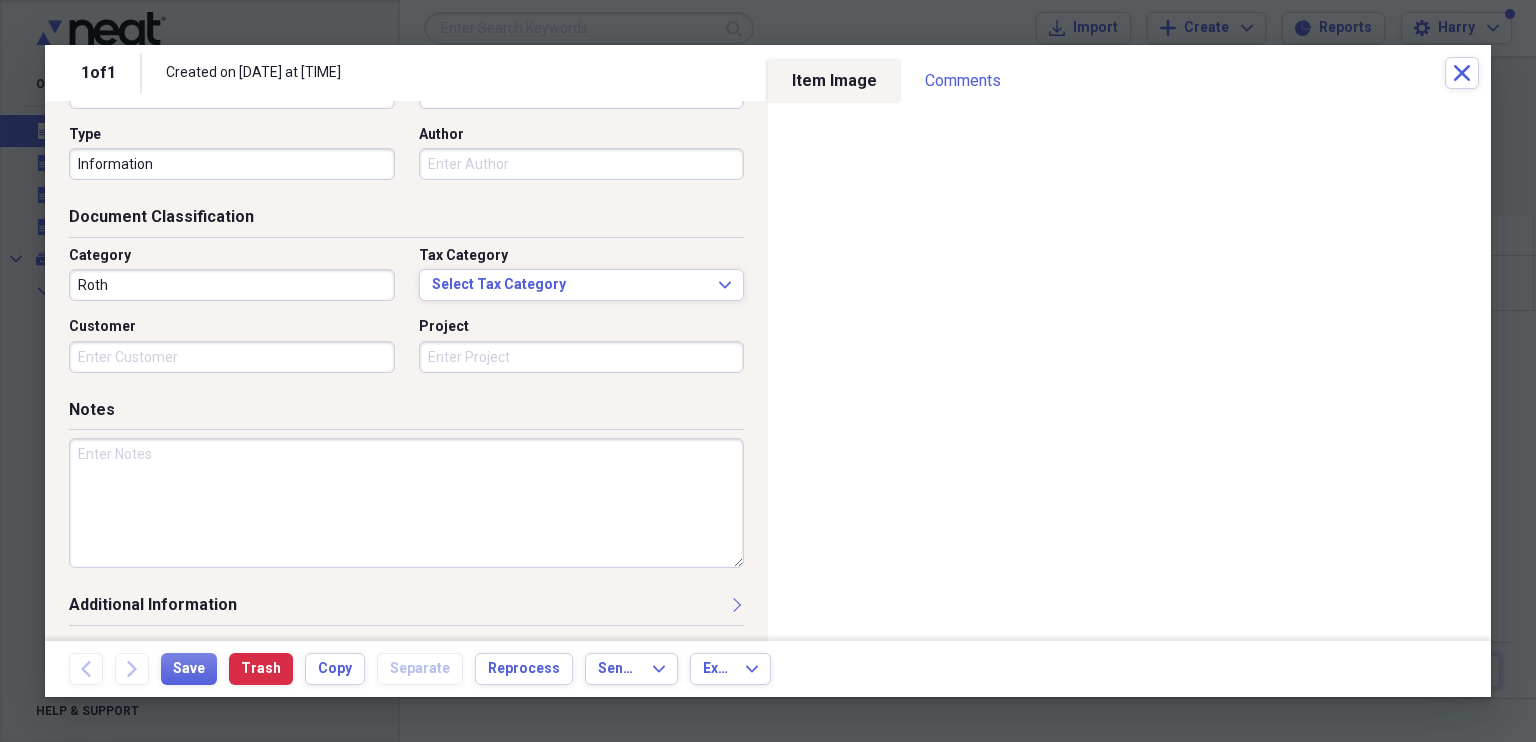 click at bounding box center [406, 503] 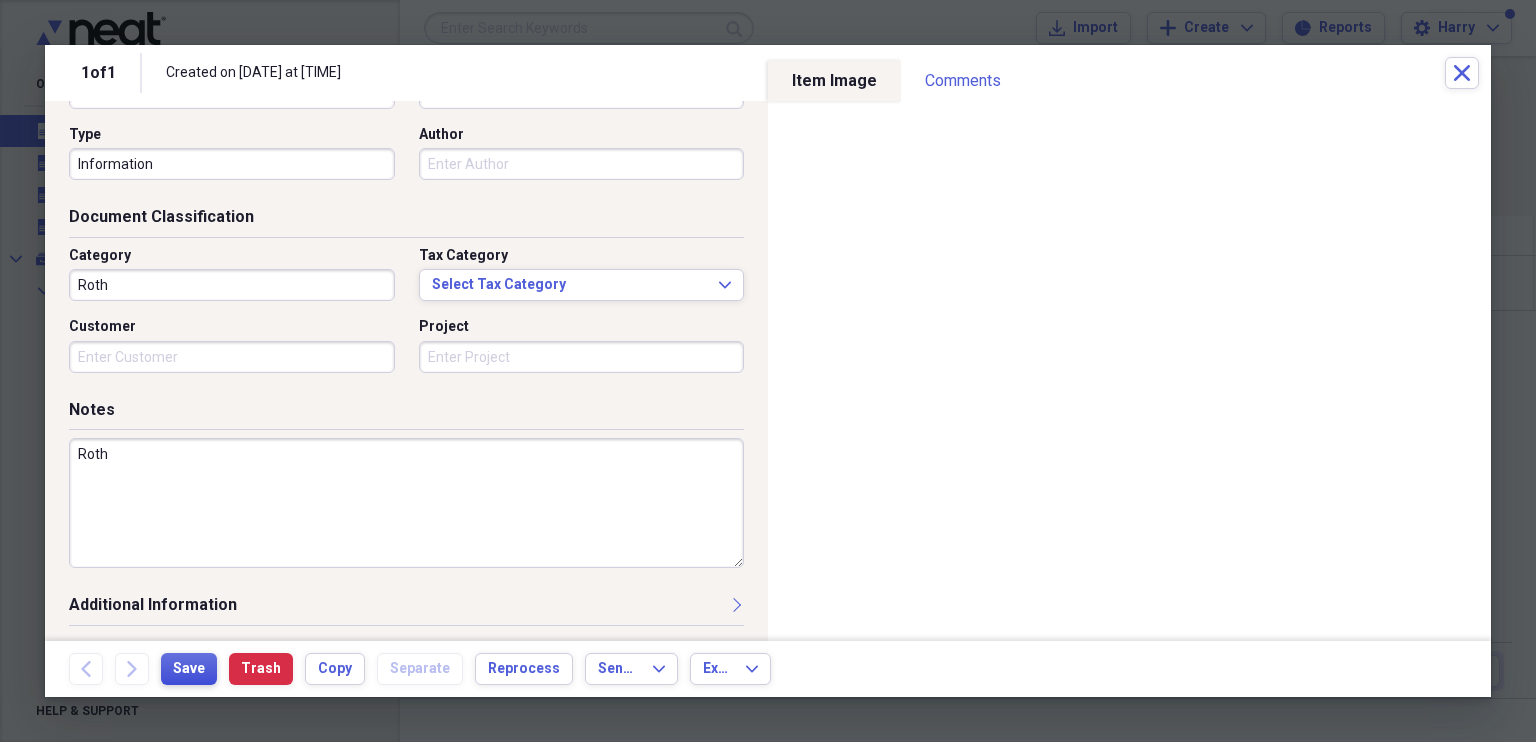 type on "Roth" 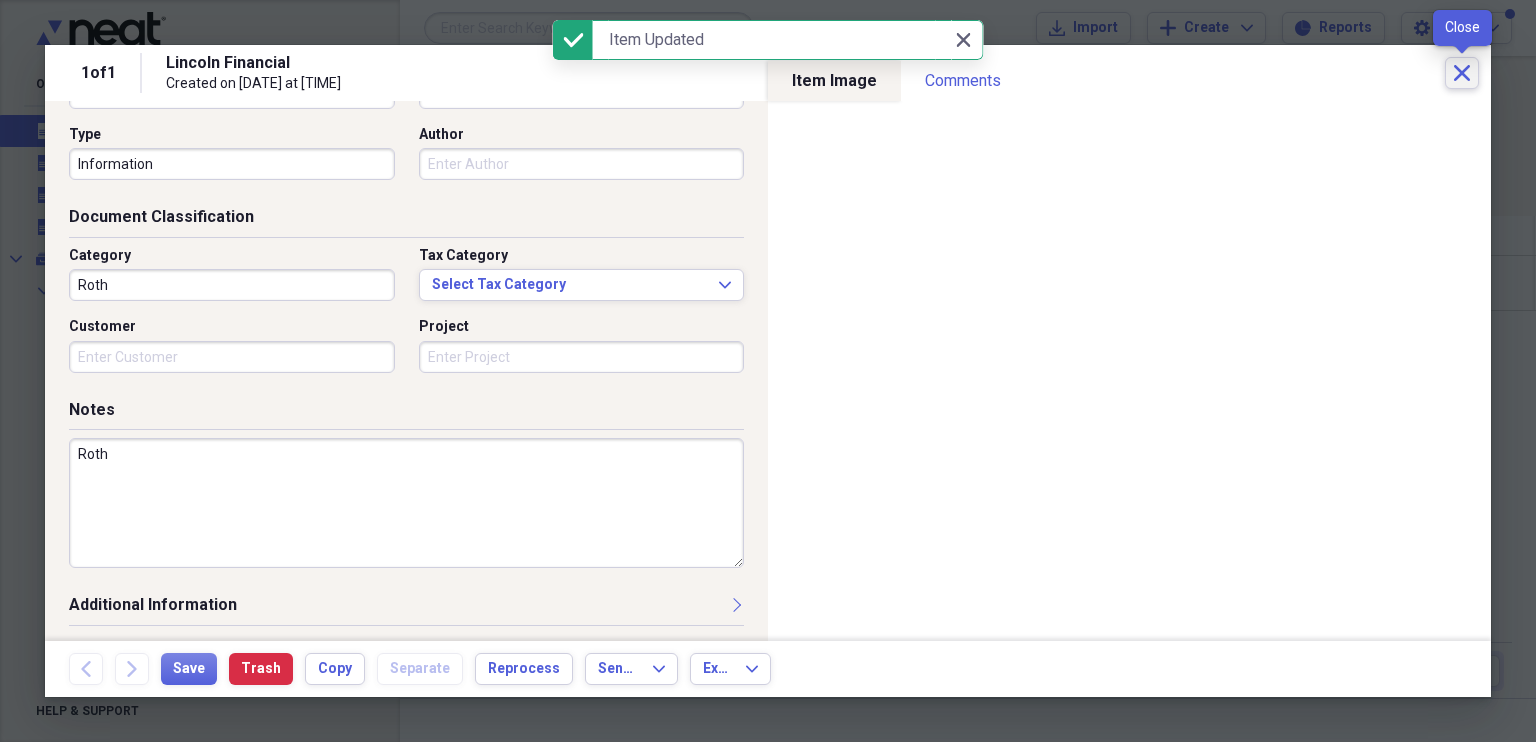 click 